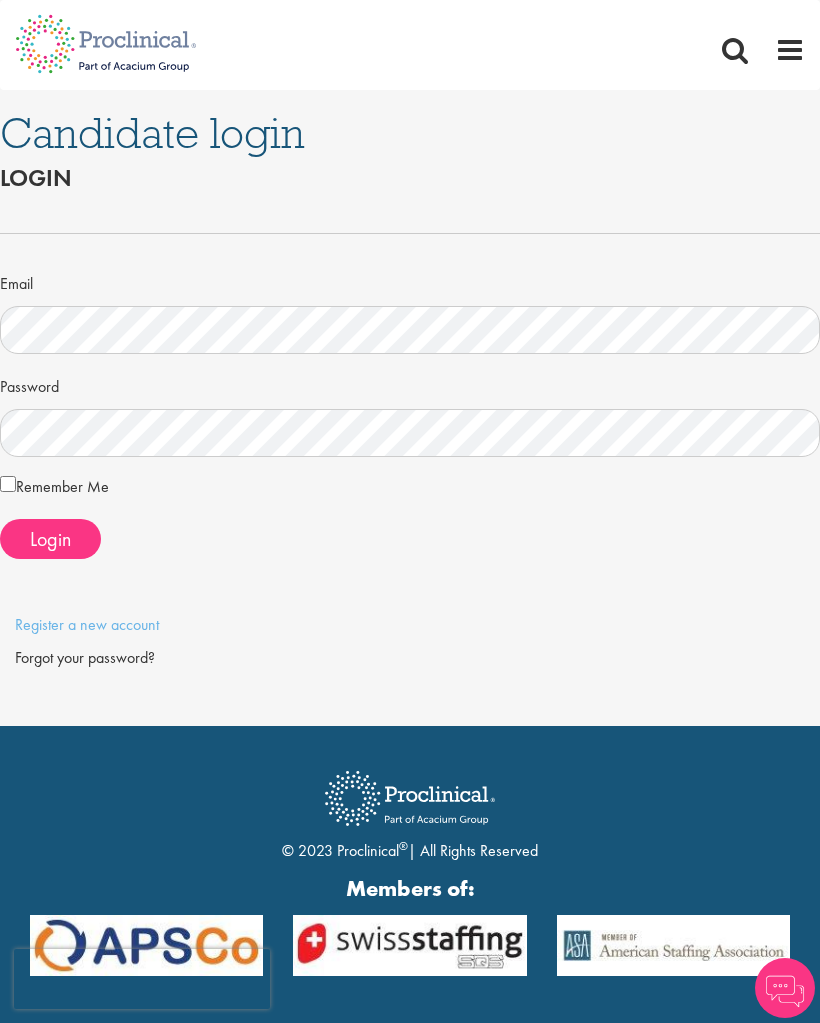 scroll, scrollTop: 0, scrollLeft: 0, axis: both 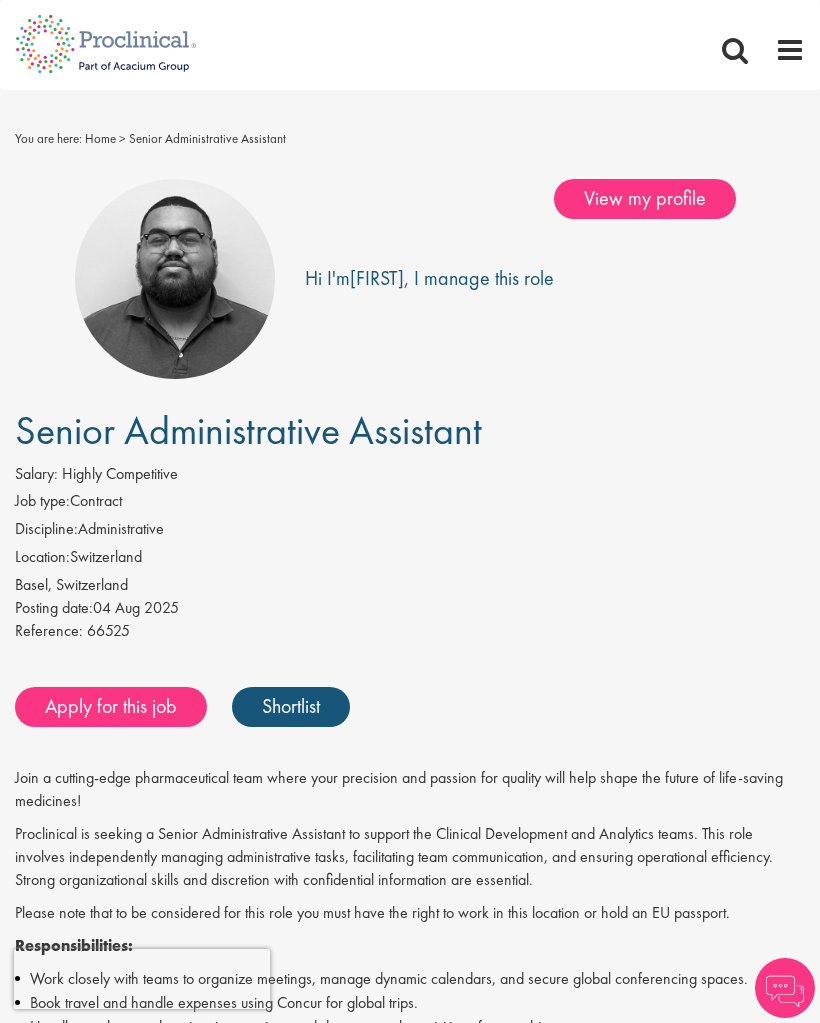 click on "Apply for this job" at bounding box center [111, 707] 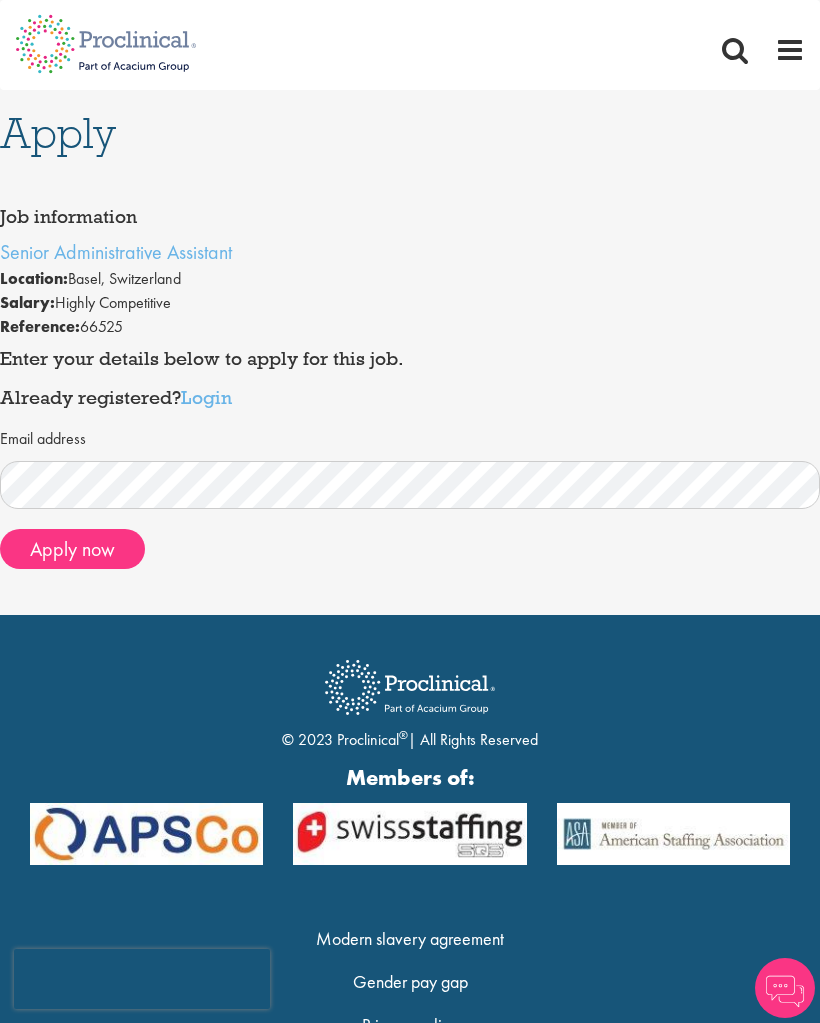 scroll, scrollTop: 0, scrollLeft: 0, axis: both 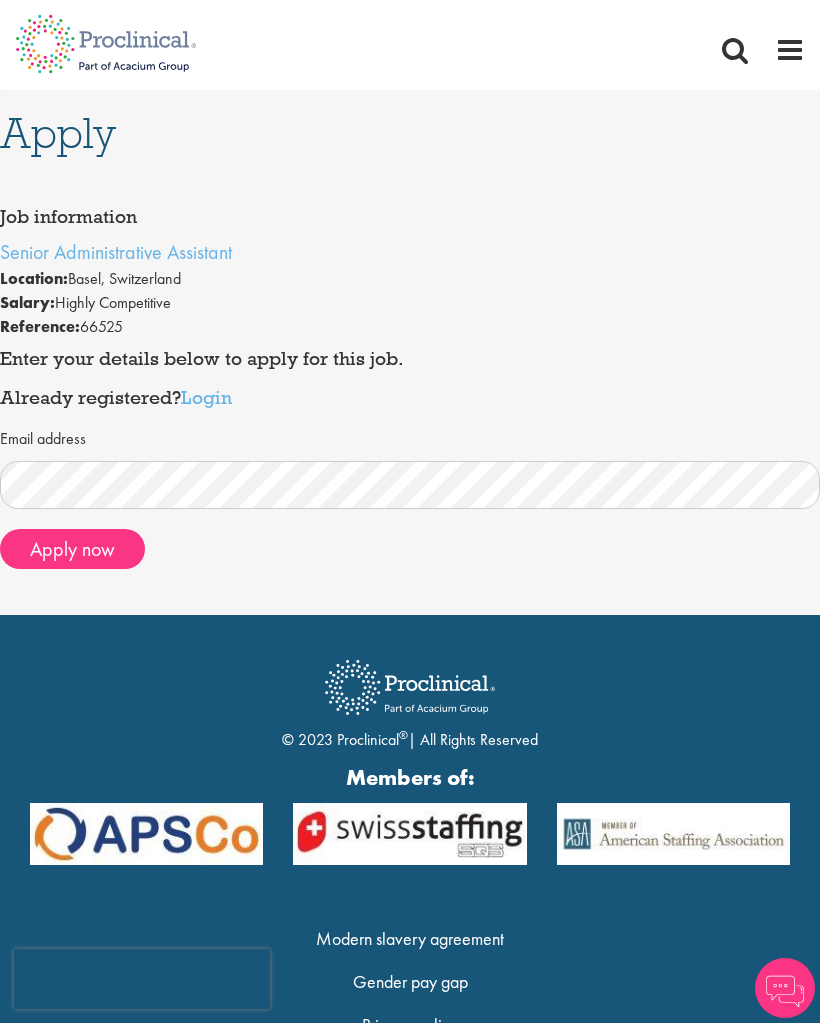 click on "Apply now" at bounding box center [72, 549] 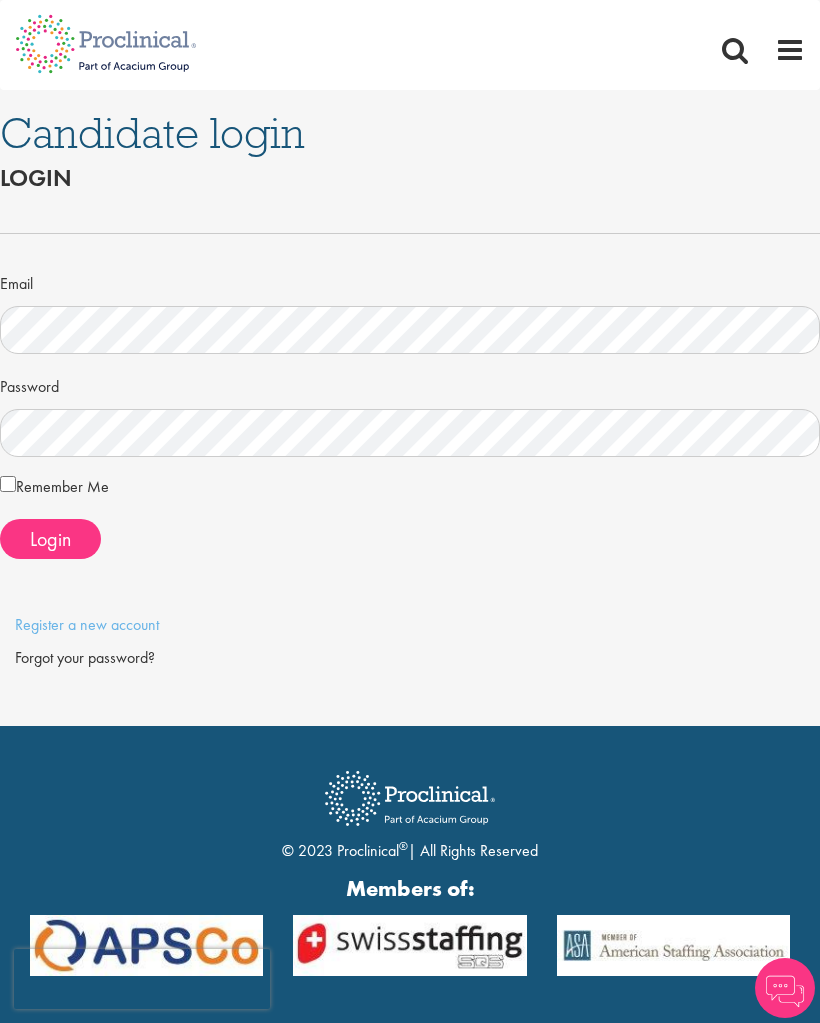 scroll, scrollTop: 0, scrollLeft: 0, axis: both 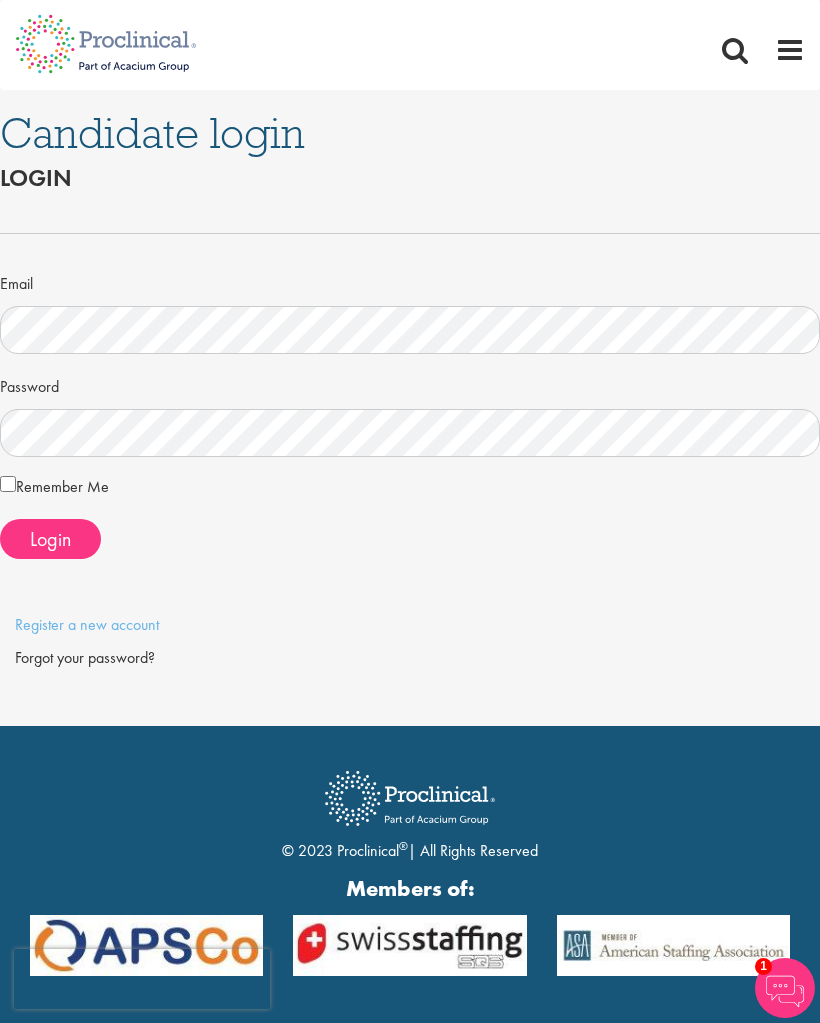 click on "Login" at bounding box center (50, 539) 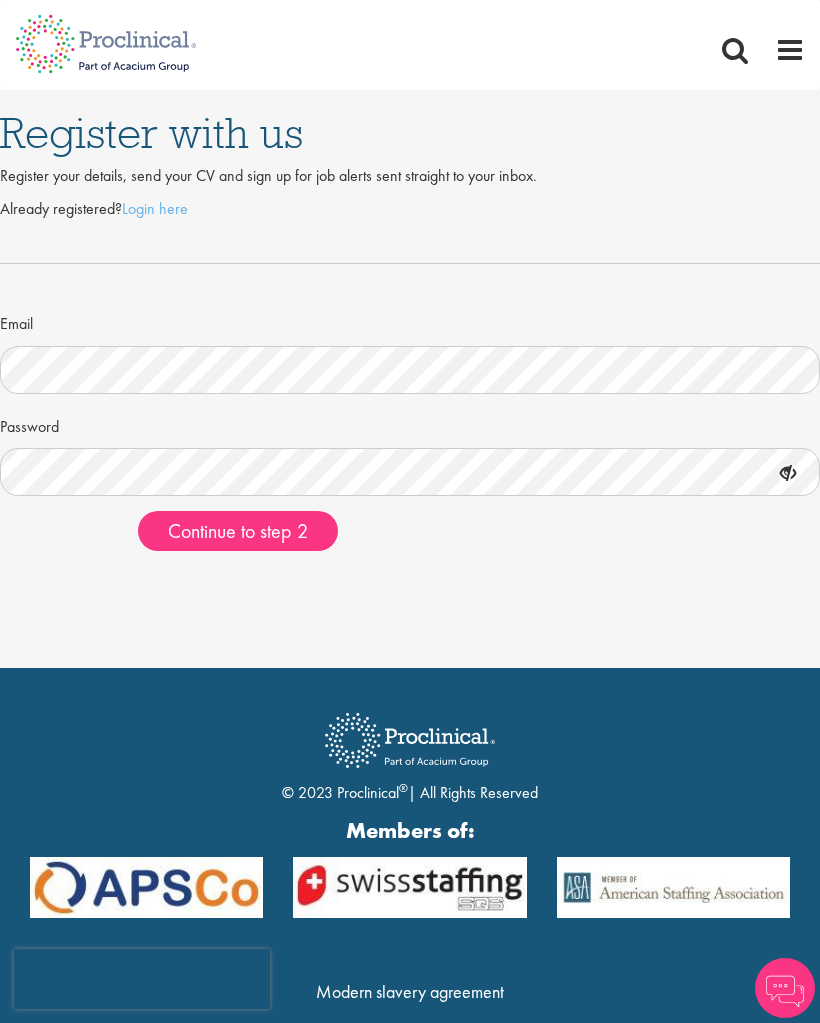 scroll, scrollTop: 0, scrollLeft: 0, axis: both 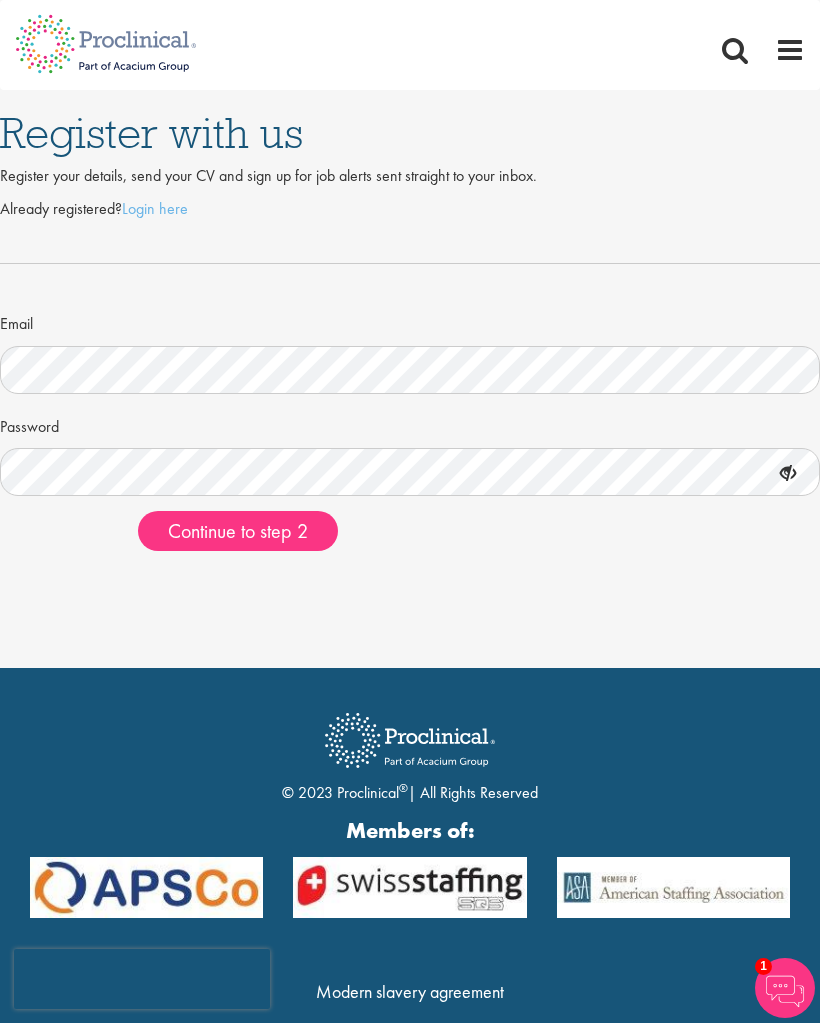 click on "Continue to step 2" at bounding box center [238, 531] 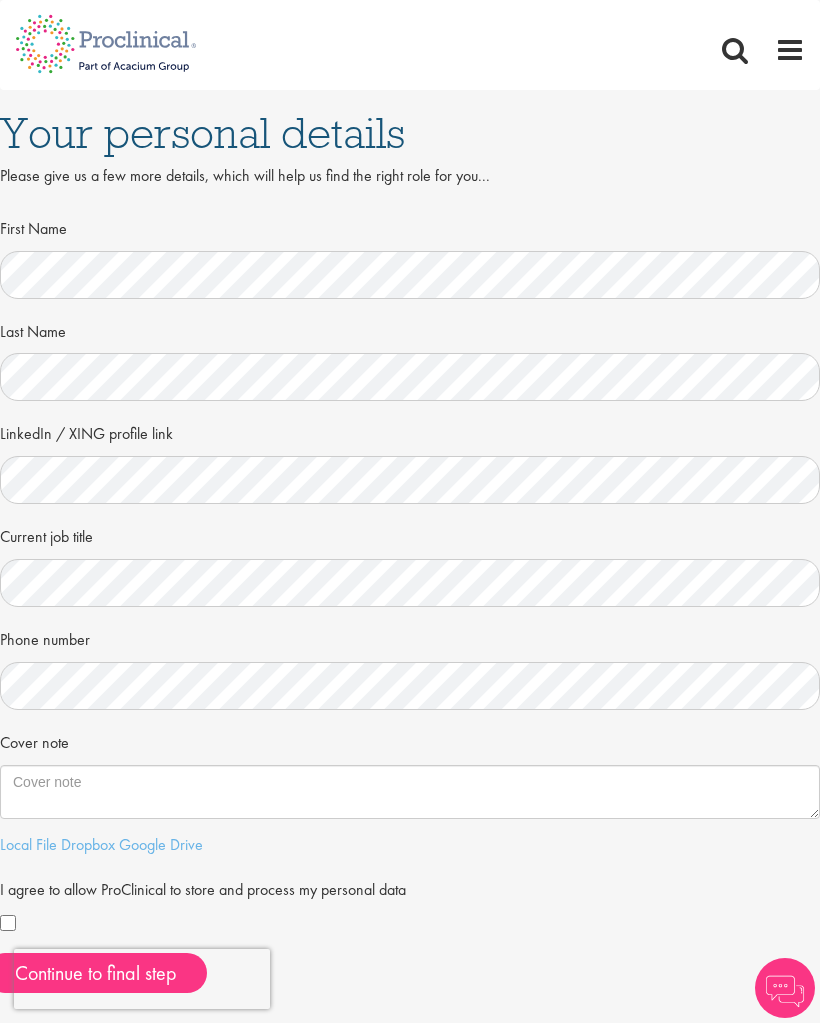 scroll, scrollTop: 0, scrollLeft: 0, axis: both 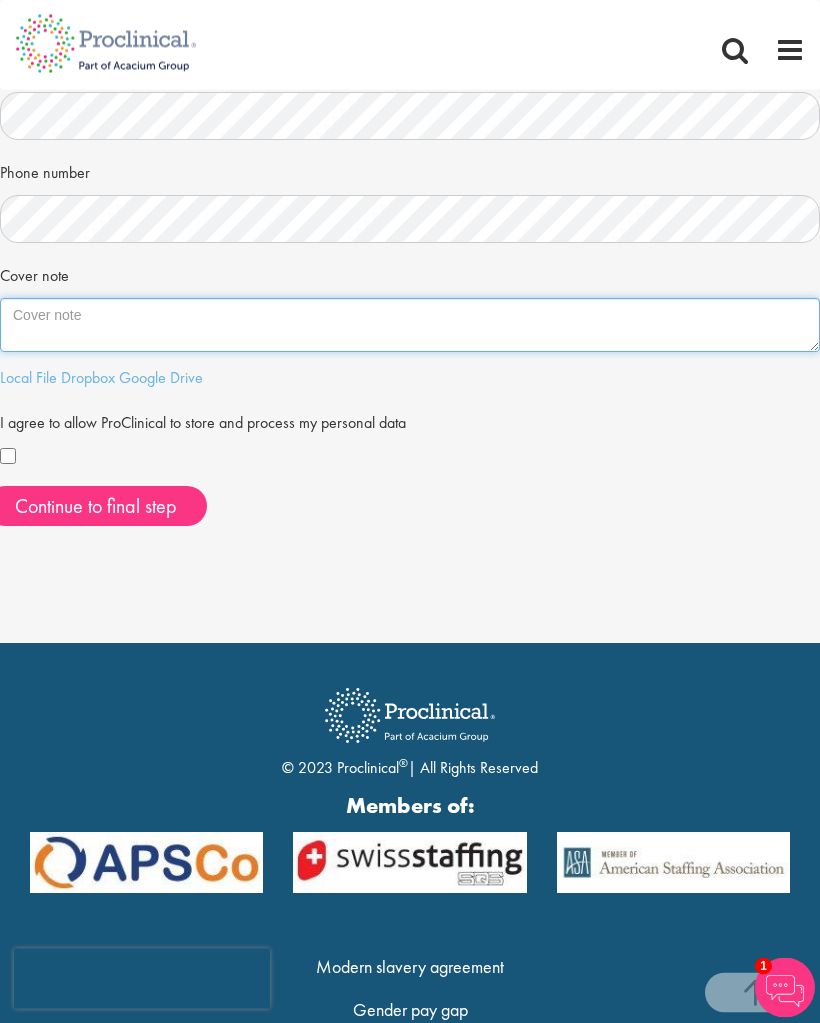 click on "Cover note" at bounding box center [410, 326] 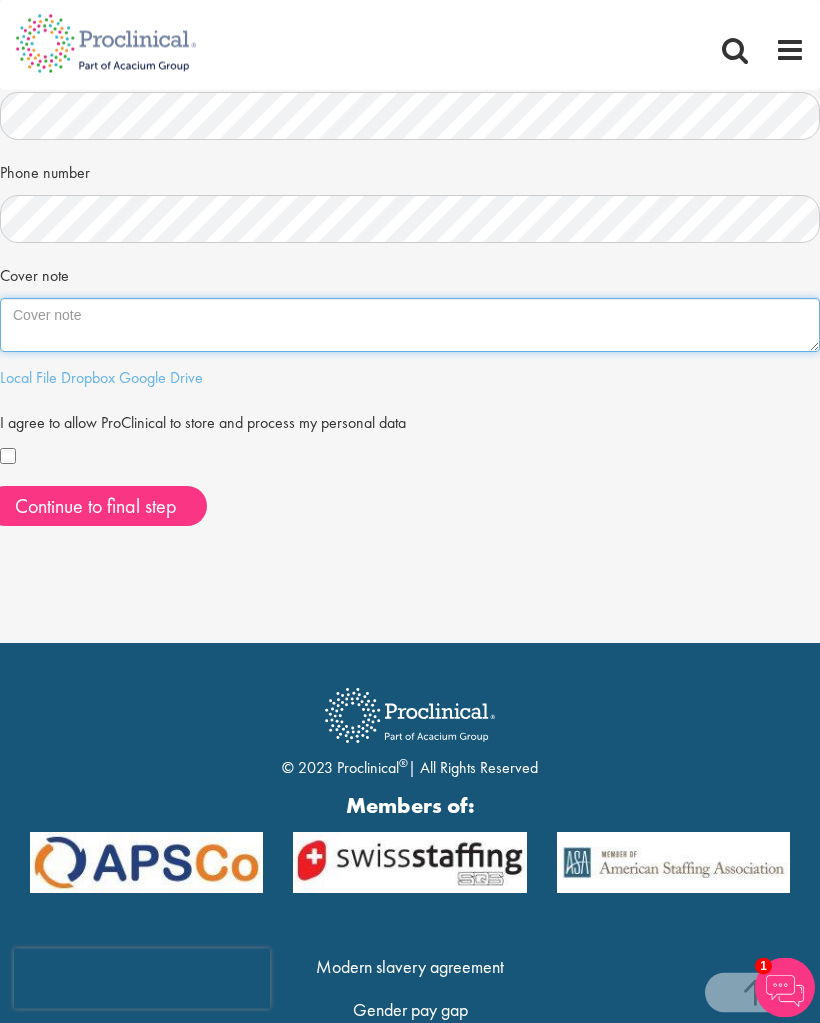 paste on "Dear Ms. Bennett,
I am writing to express my strong interest in the Senior Administrative Assistant position (Reference 66525) with Proclinical in Basel. With over a decade of administrative experience in global pharmaceutical and biotechnology environments, including Roche and Syngenta, I bring a proven track record of supporting Clinical Development, Legal, and Compliance teams with precision, discretion, and efficiency.
In my previous roles, I have:
•   Managed complex international calendars, travel, and high-level meetings across multiple time zones.
•   Coordinated onboarding, training, and timesheet processes for diverse, cross-functional teams.
•   Handled purchase orders, invoice processing, and departmental procurement via Concur, Ariba, and SAP.
•   Supported compliance activities, audits, and inspections, ensuring alignment with corporate and regulatory standards.
I am confident my skills in stakeholder coordination, document management, and process optimization directly align wi..." 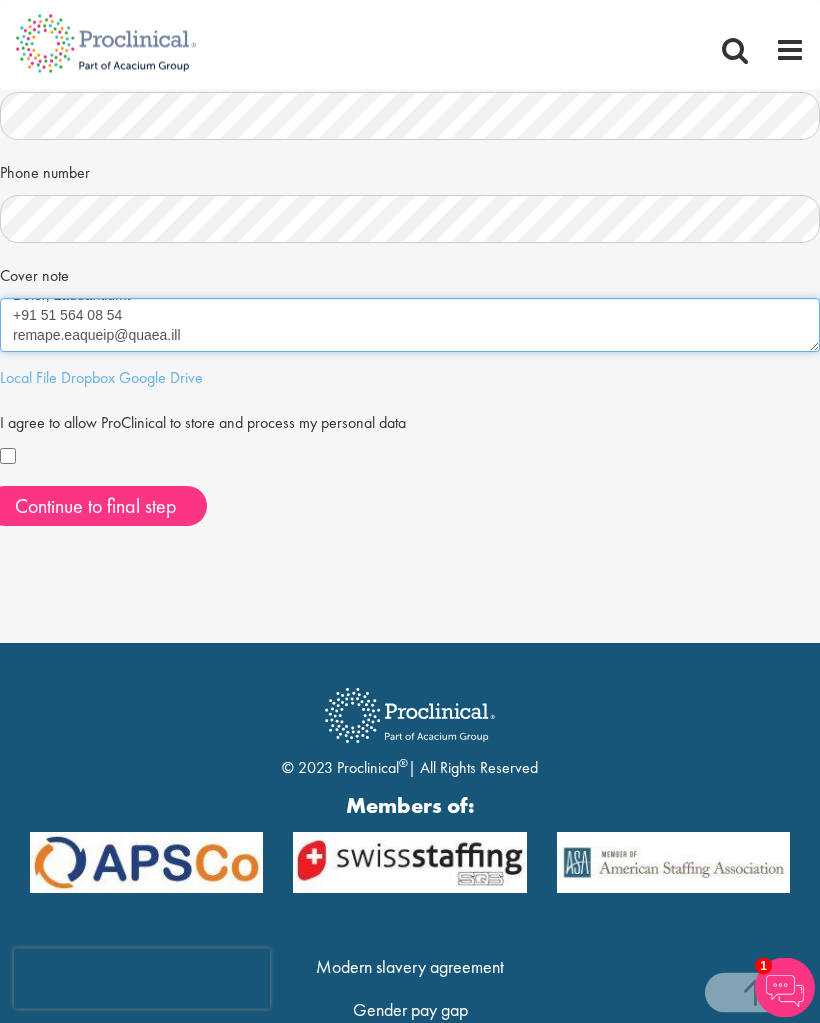 scroll, scrollTop: 447, scrollLeft: 0, axis: vertical 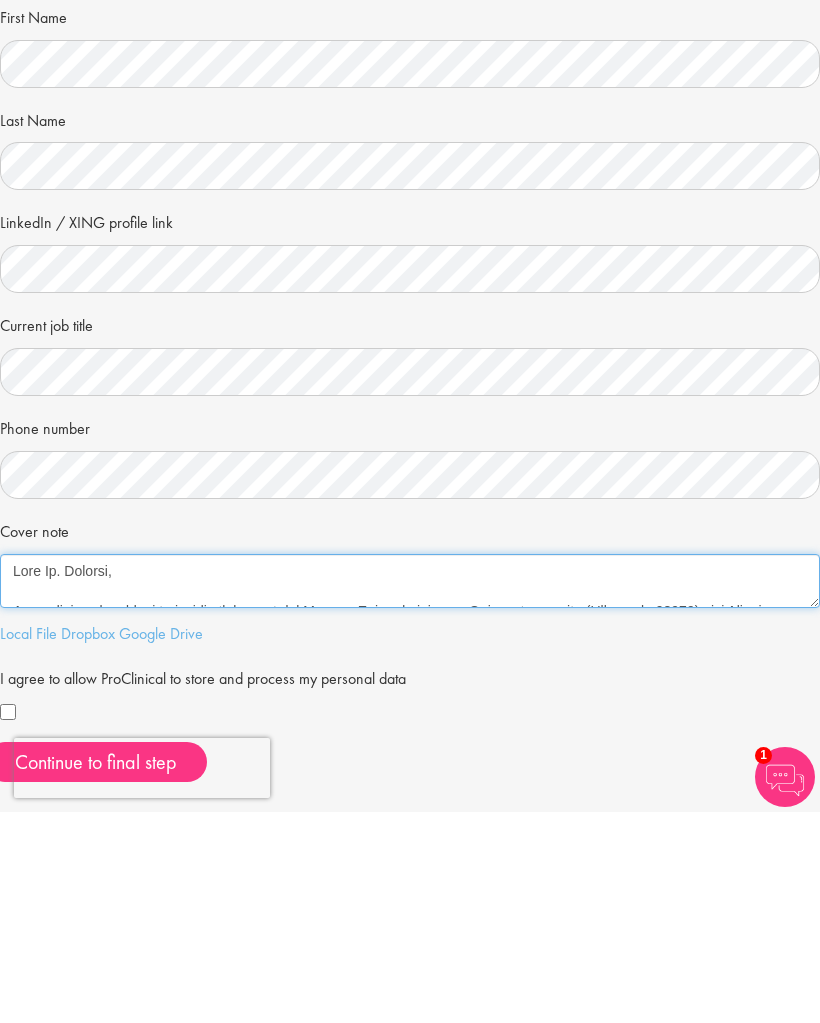 click on "Cover note" at bounding box center [410, 792] 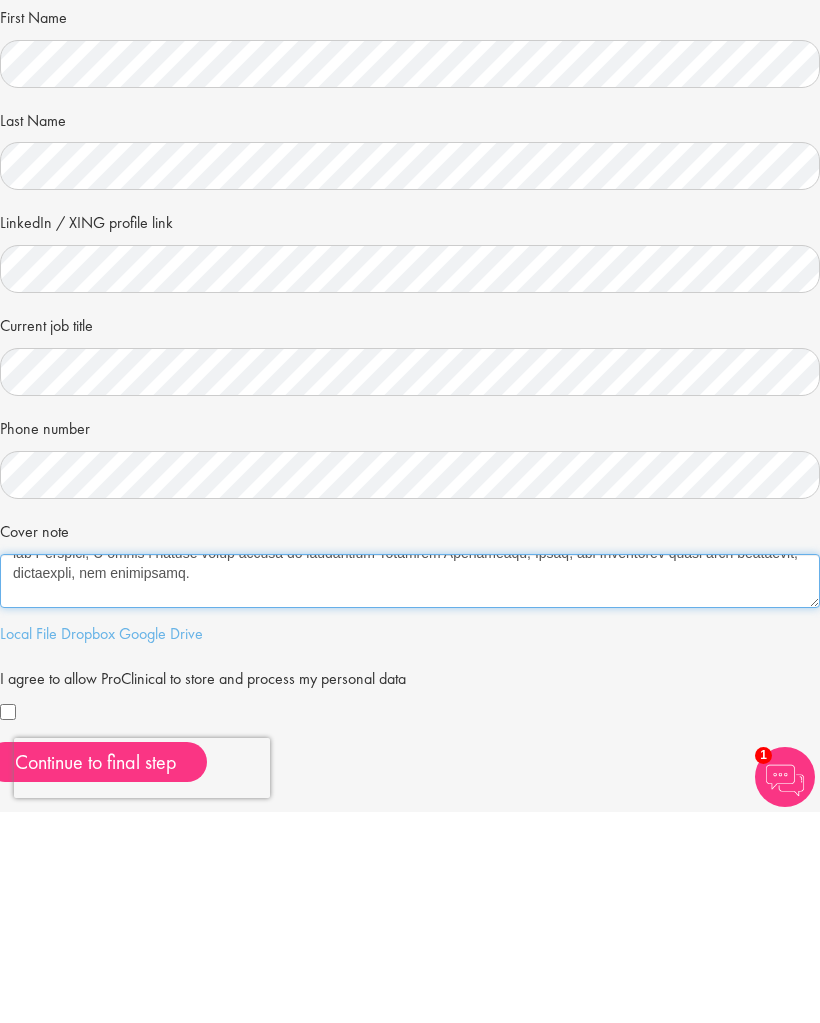 scroll, scrollTop: 107, scrollLeft: 0, axis: vertical 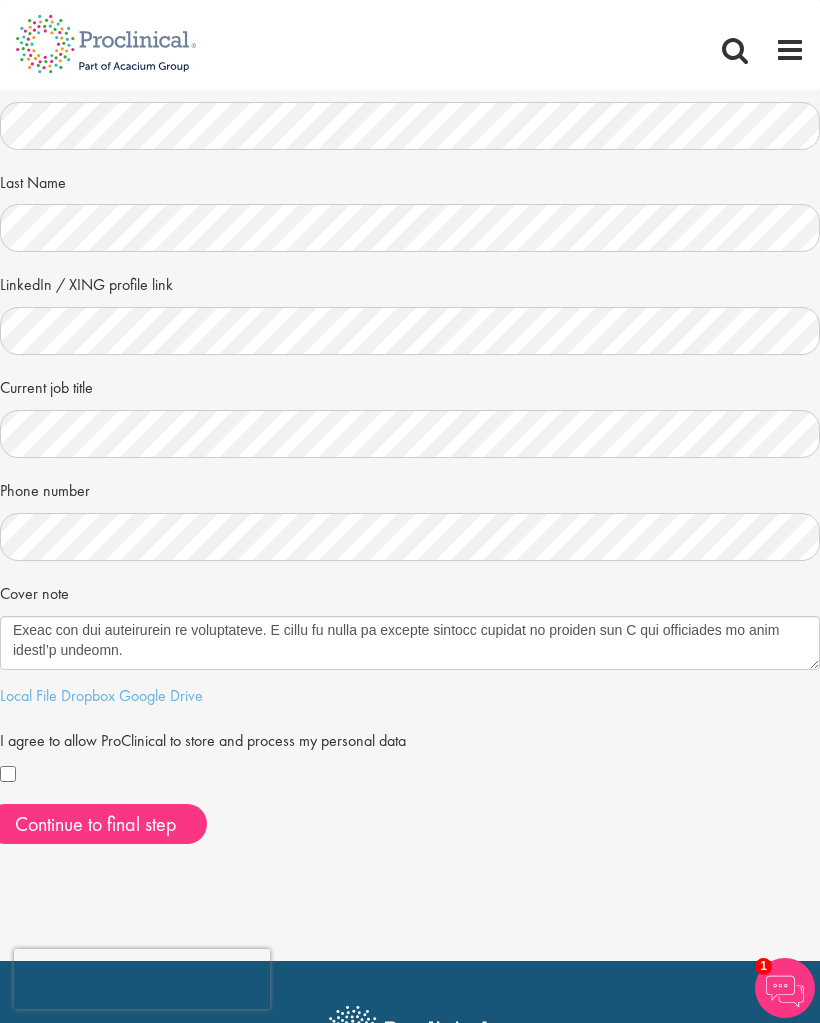 click on "Google Drive" at bounding box center (161, 695) 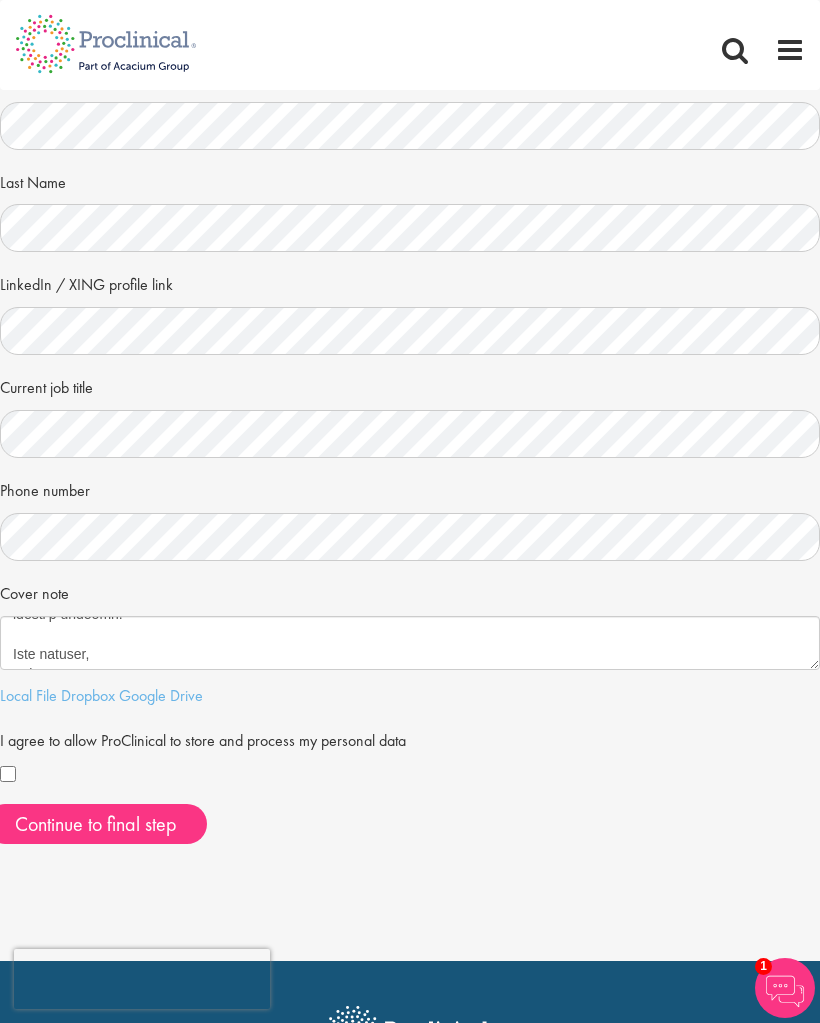 scroll, scrollTop: 373, scrollLeft: 0, axis: vertical 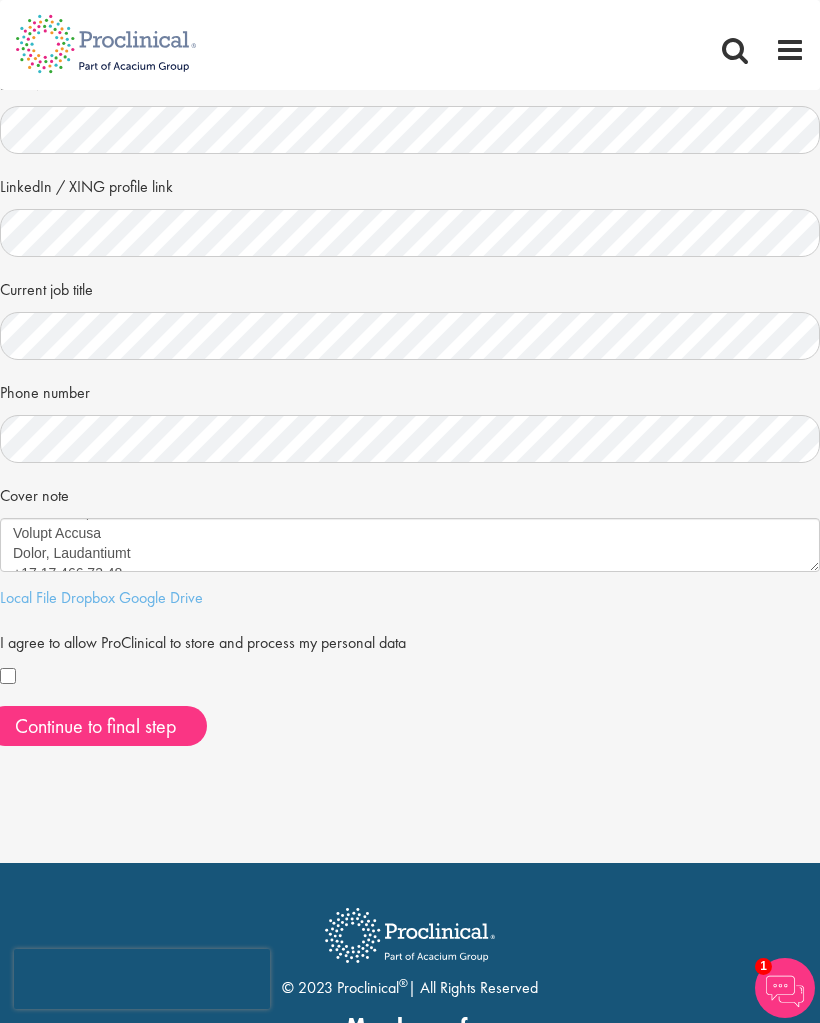 click on "Dropbox" at bounding box center [88, 597] 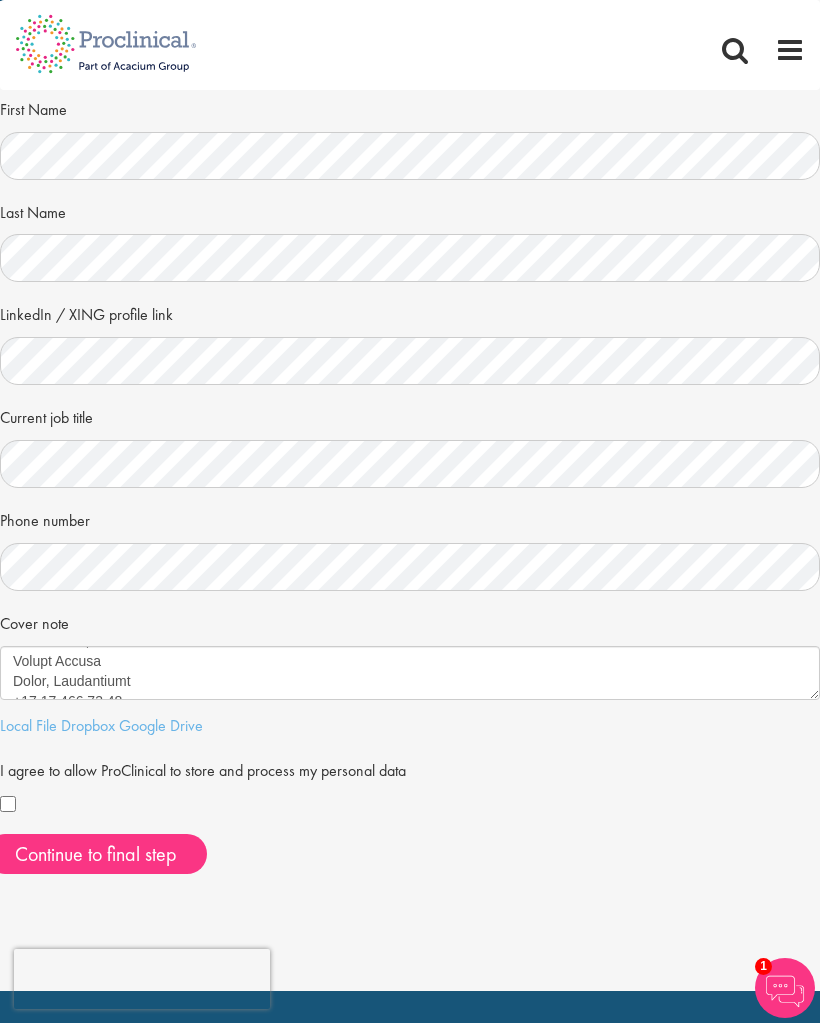 scroll, scrollTop: 99, scrollLeft: 0, axis: vertical 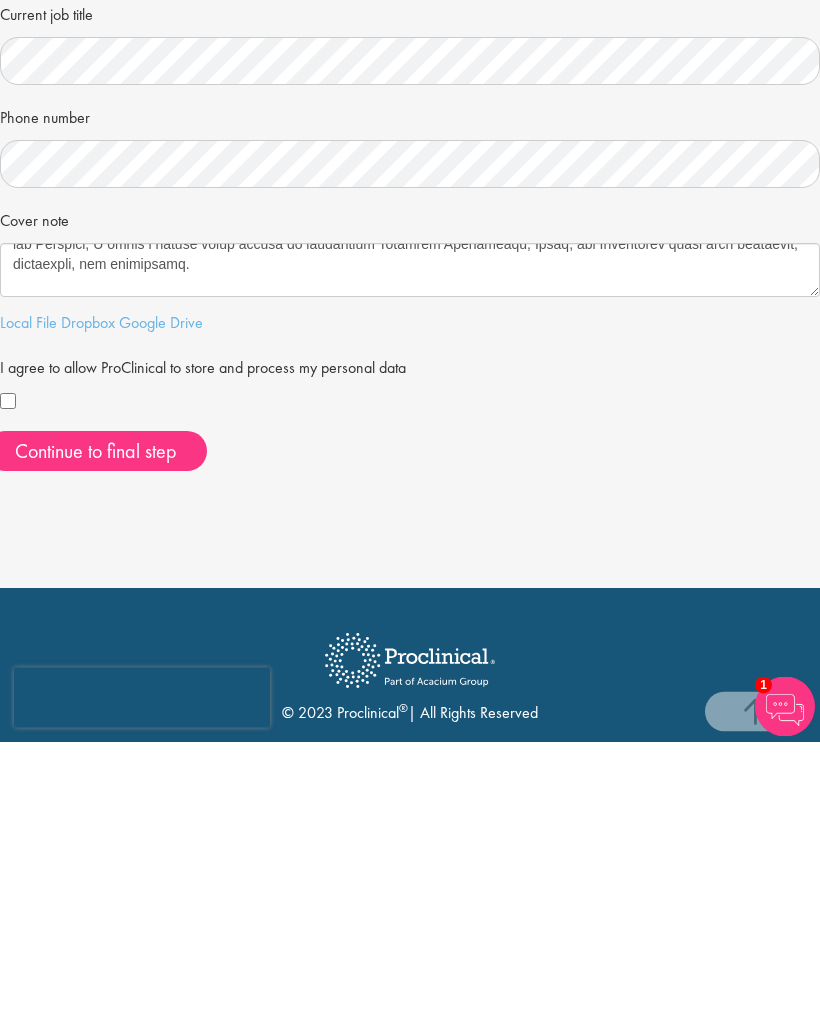 click on "Continue to final step" at bounding box center [96, 733] 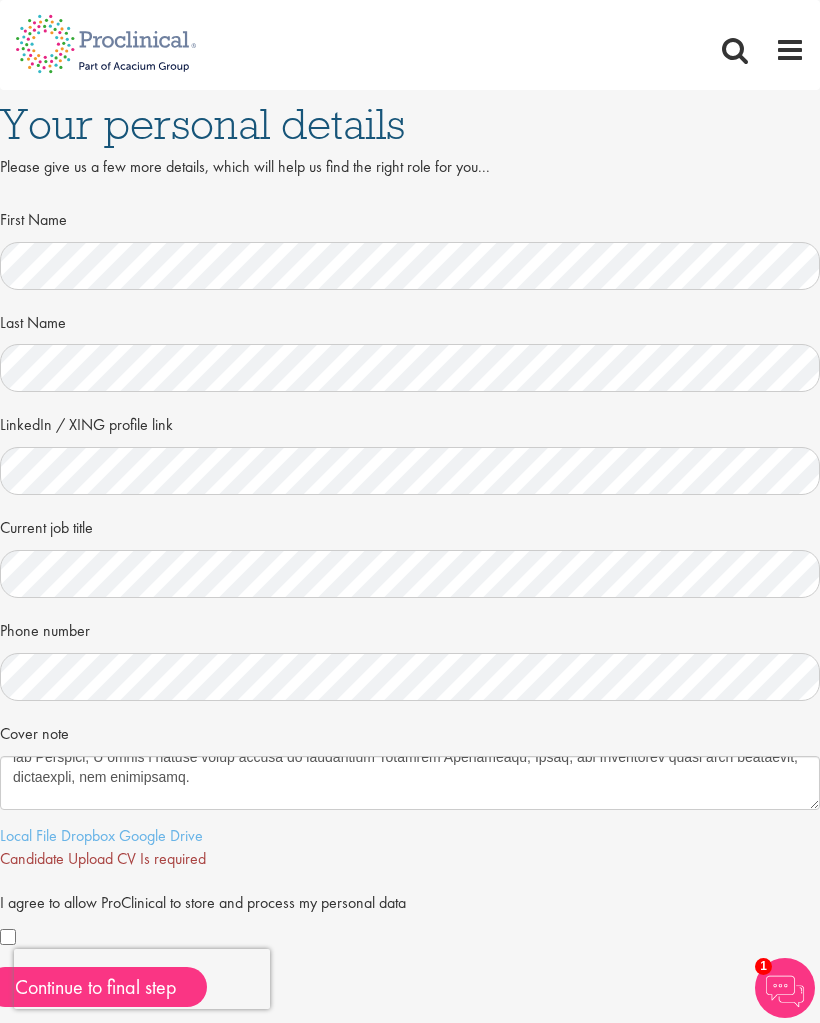 scroll, scrollTop: 18, scrollLeft: 0, axis: vertical 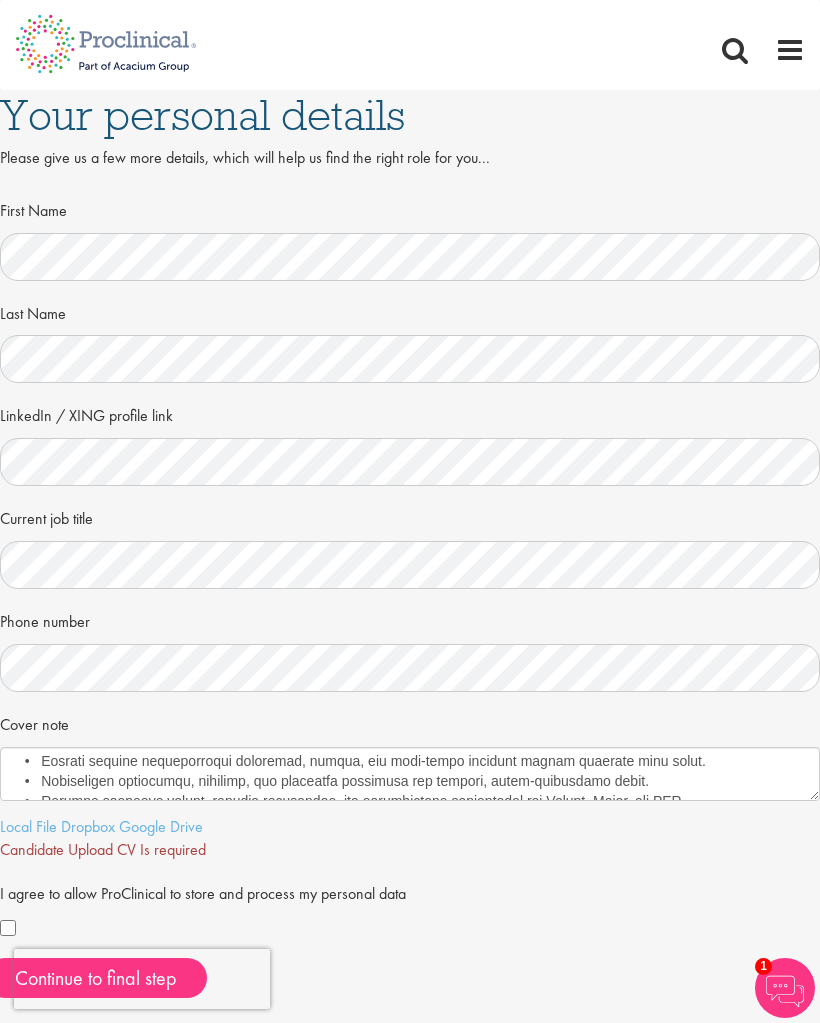 click on "Local File" at bounding box center [28, 826] 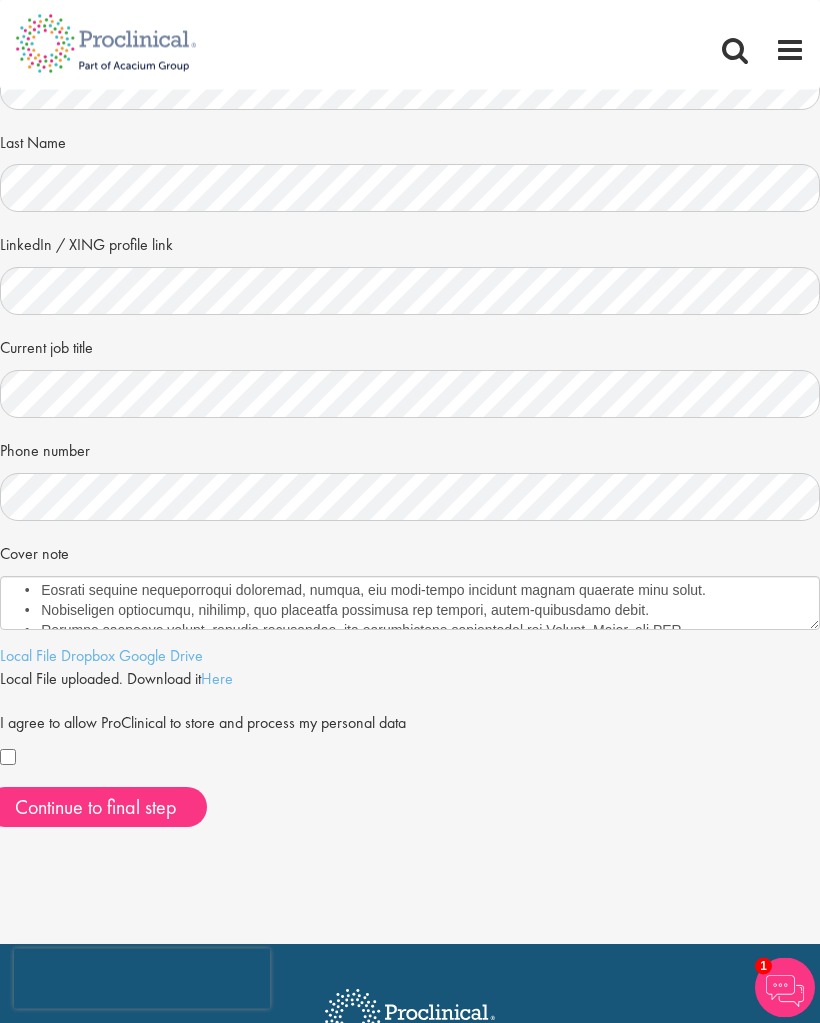 click on "Continue to final step" at bounding box center (96, 808) 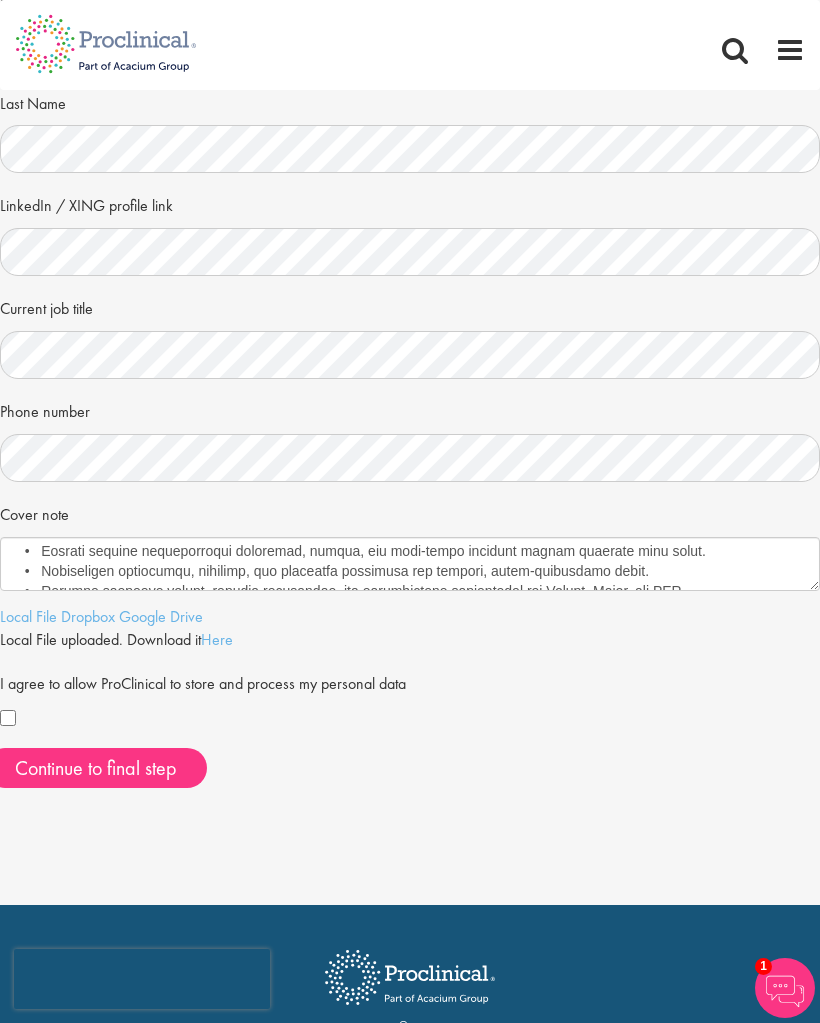 scroll, scrollTop: 259, scrollLeft: 0, axis: vertical 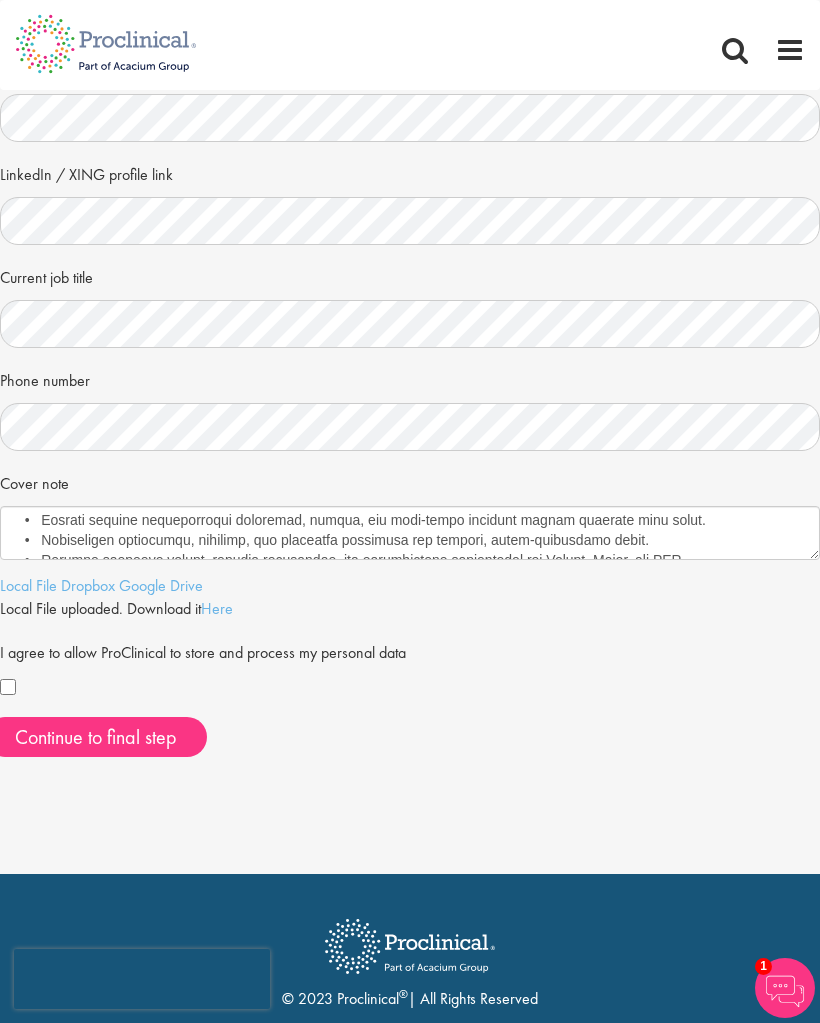 click on "Continue to final step" at bounding box center (96, 737) 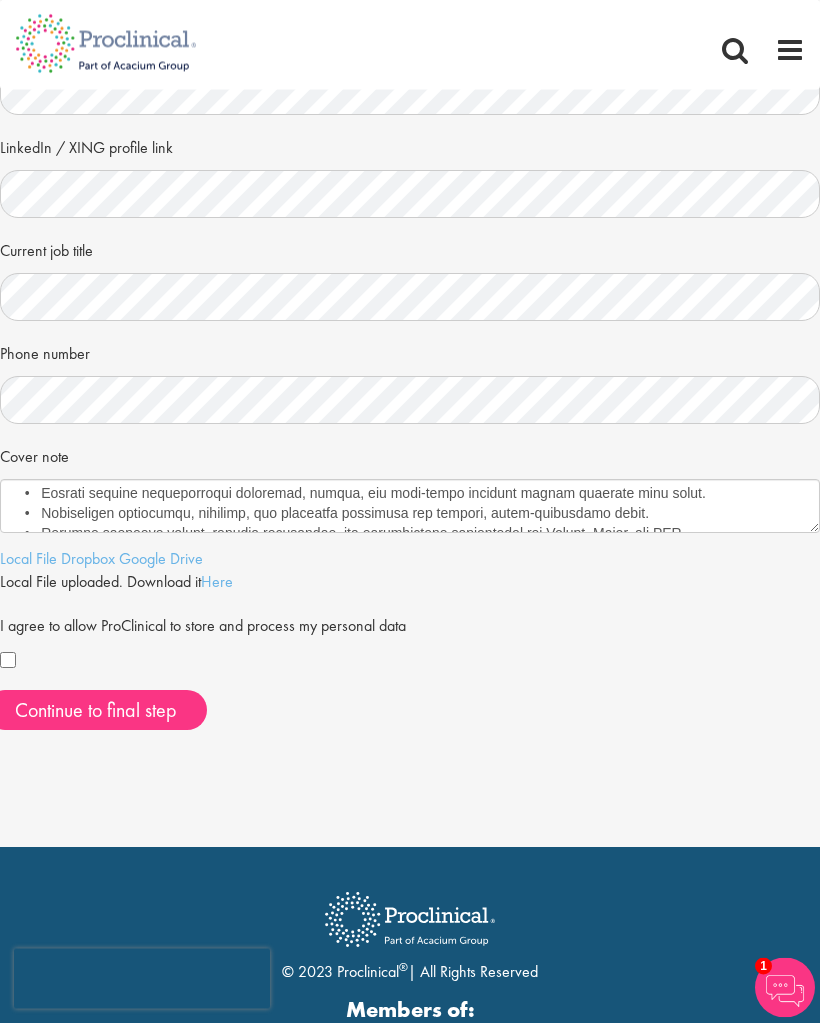 click on "Here" at bounding box center [217, 582] 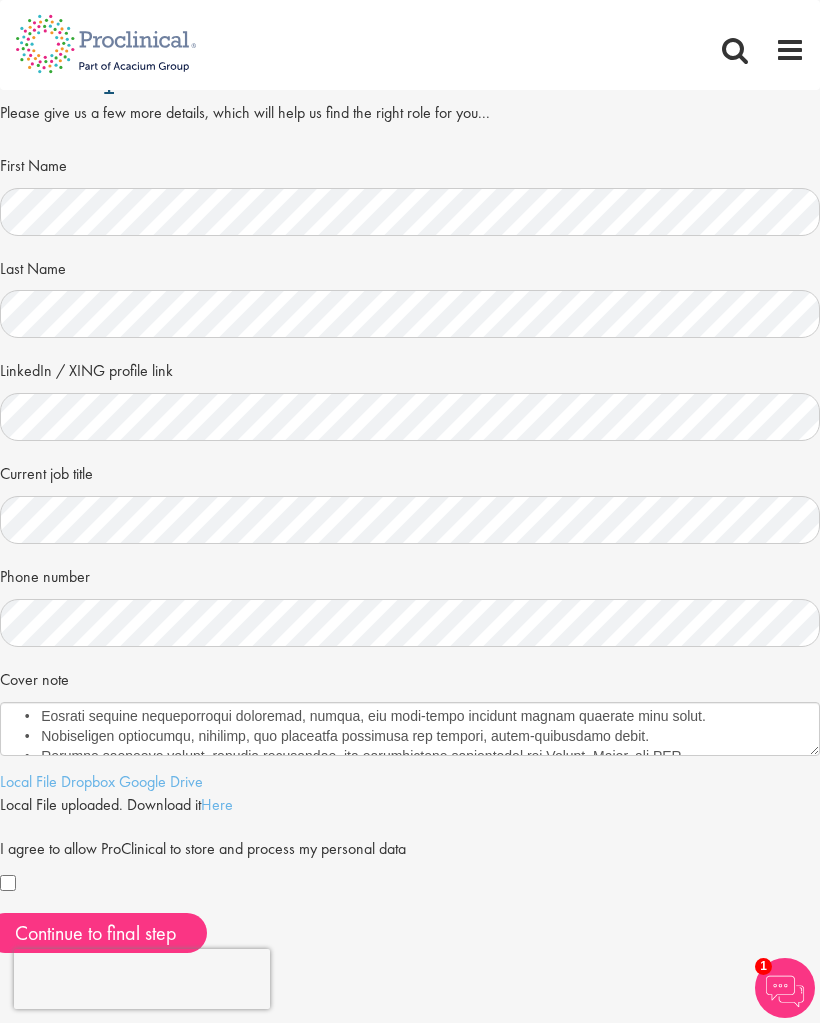 scroll, scrollTop: 0, scrollLeft: 0, axis: both 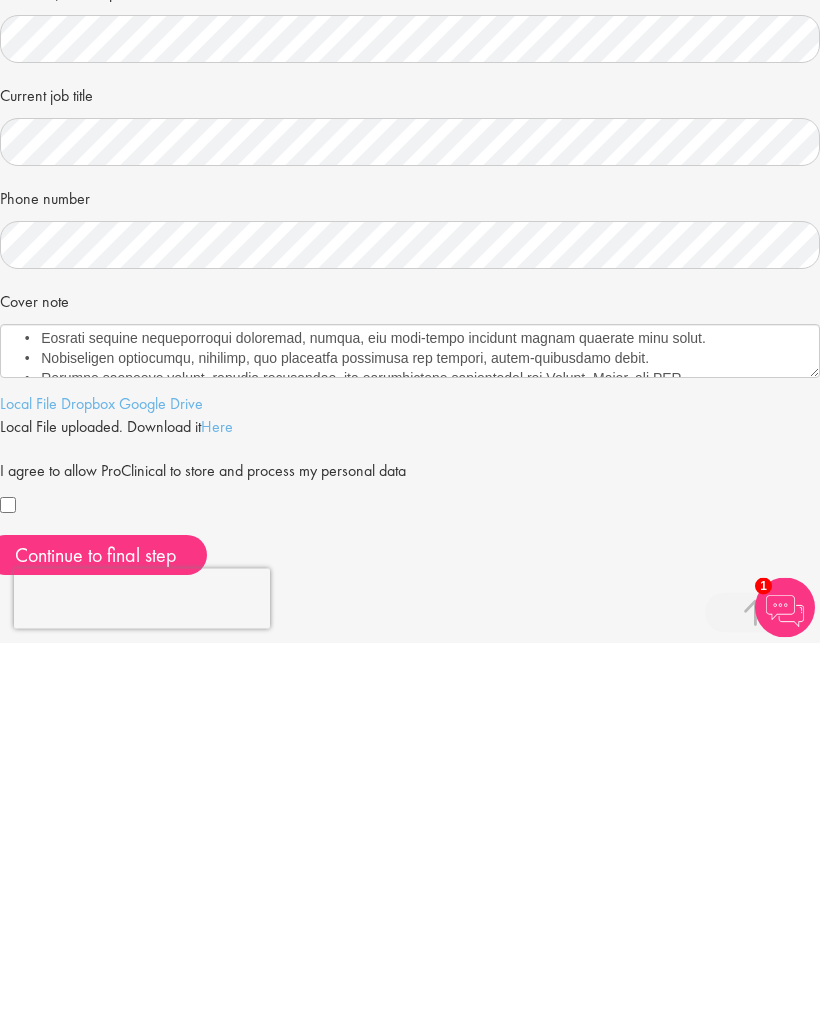 click on "Continue to final step" at bounding box center (96, 936) 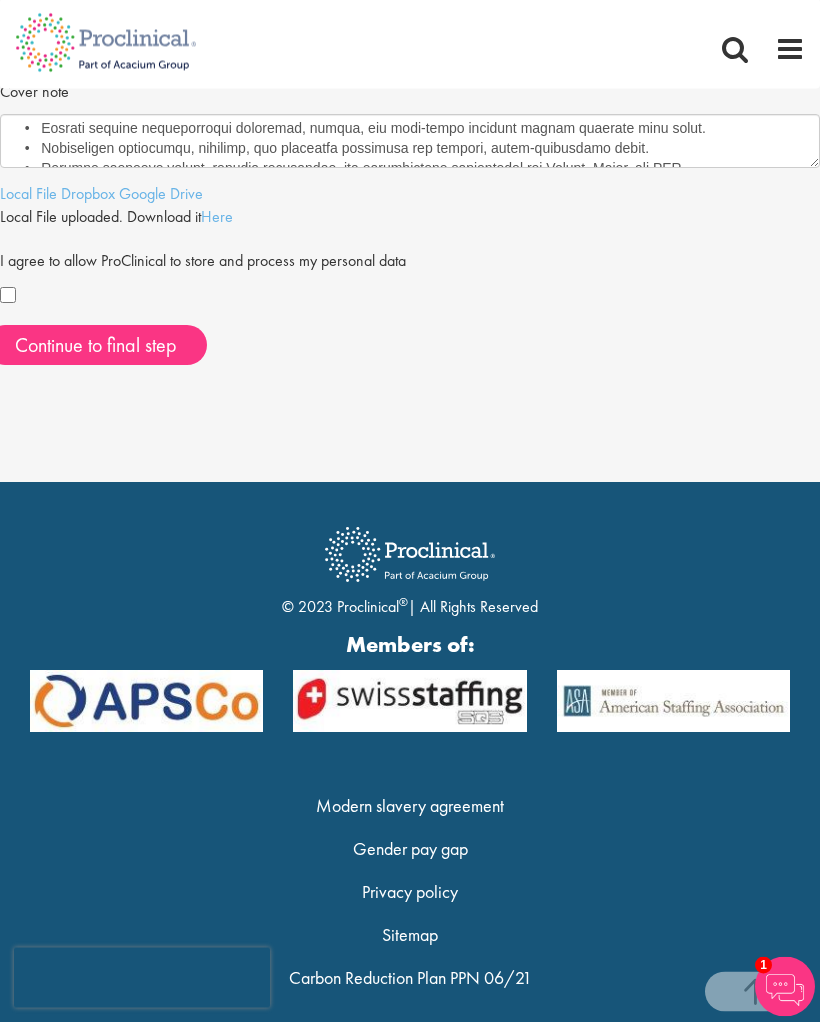 scroll, scrollTop: 649, scrollLeft: 0, axis: vertical 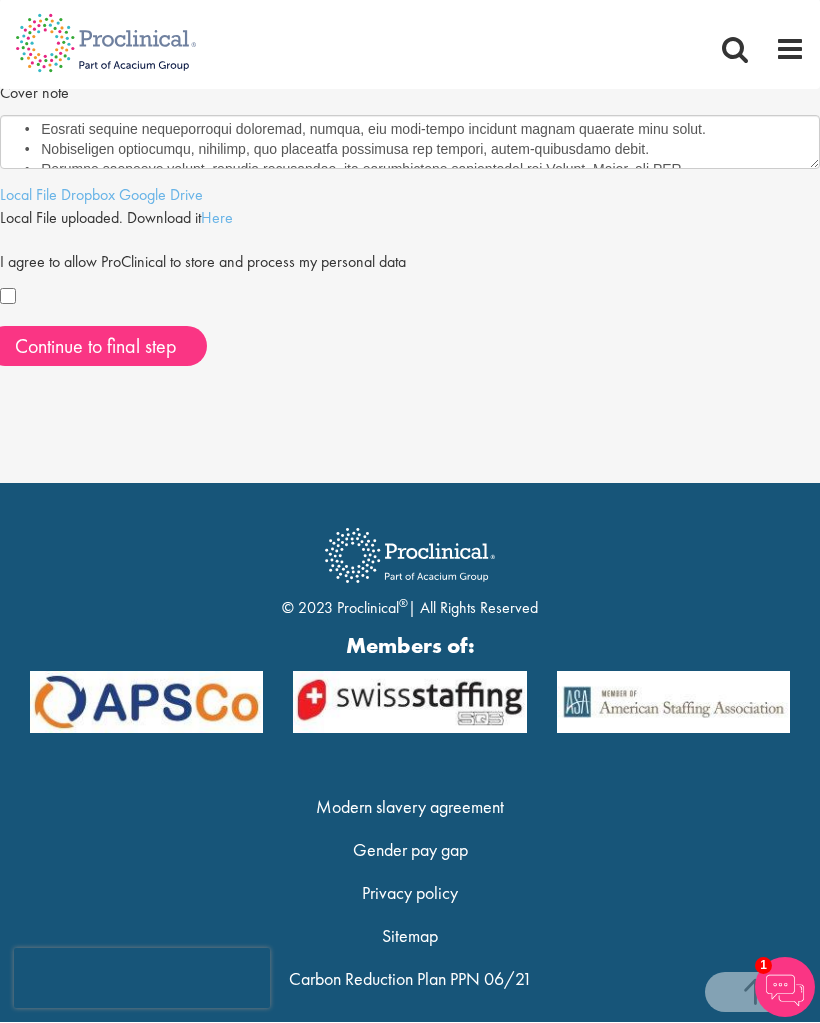 click at bounding box center (785, 988) 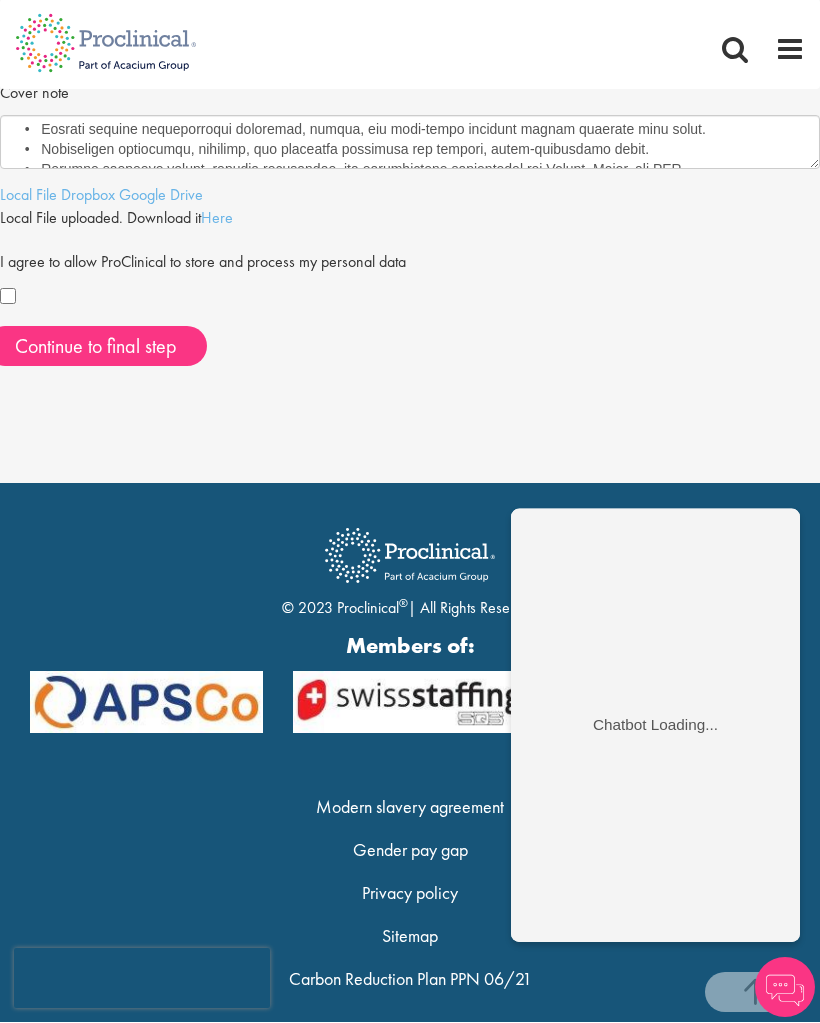 click on "Your personal details
Please give us a few more details, which will help us find the right role for you...
First Name
Last Name
LinkedIn / XING profile link
Current job title
Phone number
Hidden visitor type
Cover note
Local File
Dropbox
Google Drive
Local File uploaded. Download it  Here" at bounding box center (410, -83) 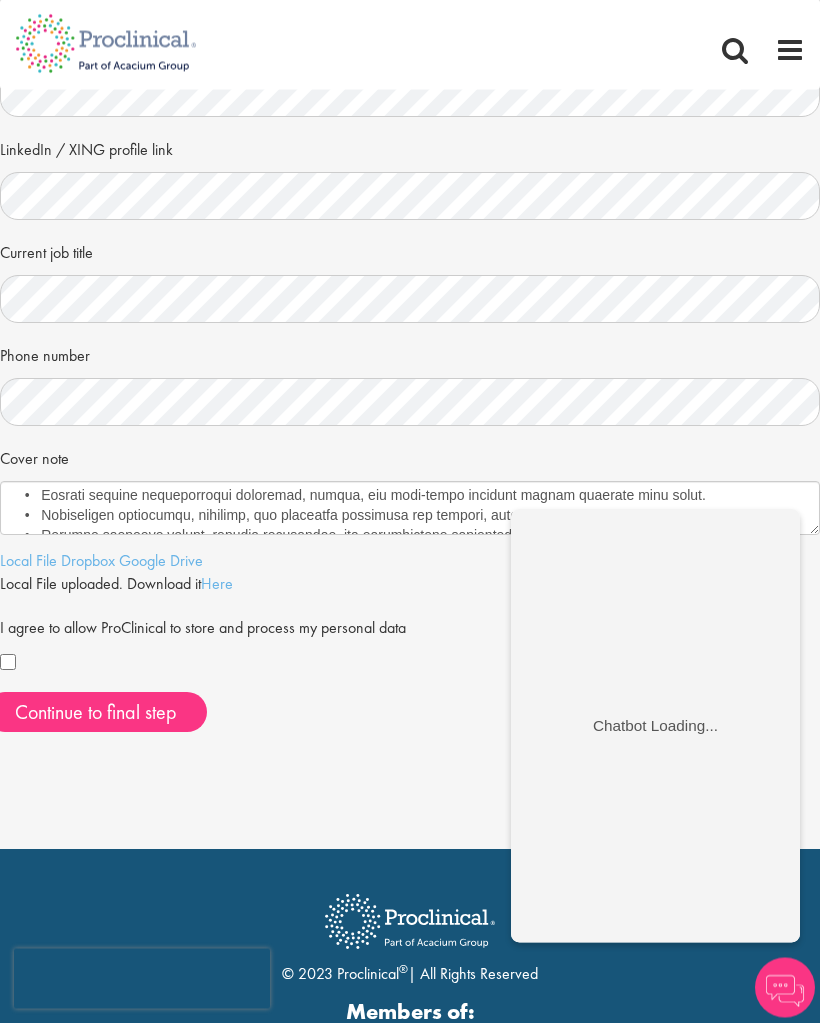 scroll, scrollTop: 281, scrollLeft: 0, axis: vertical 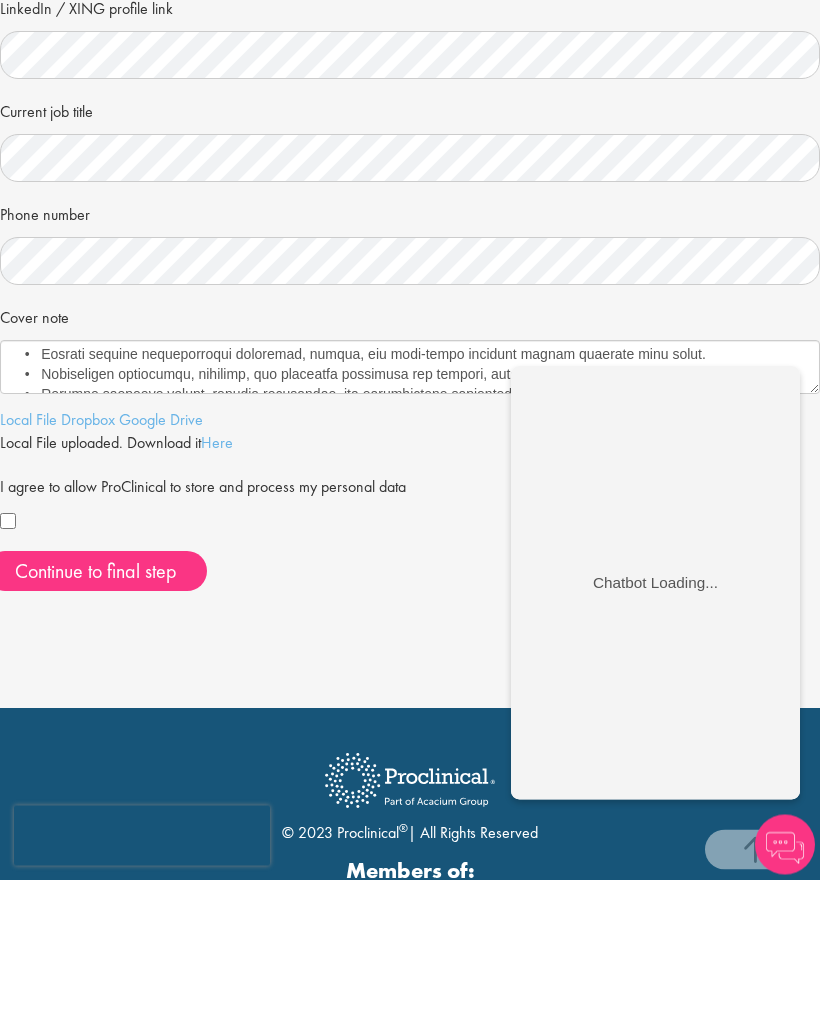 click on "Continue to final step" at bounding box center (96, 715) 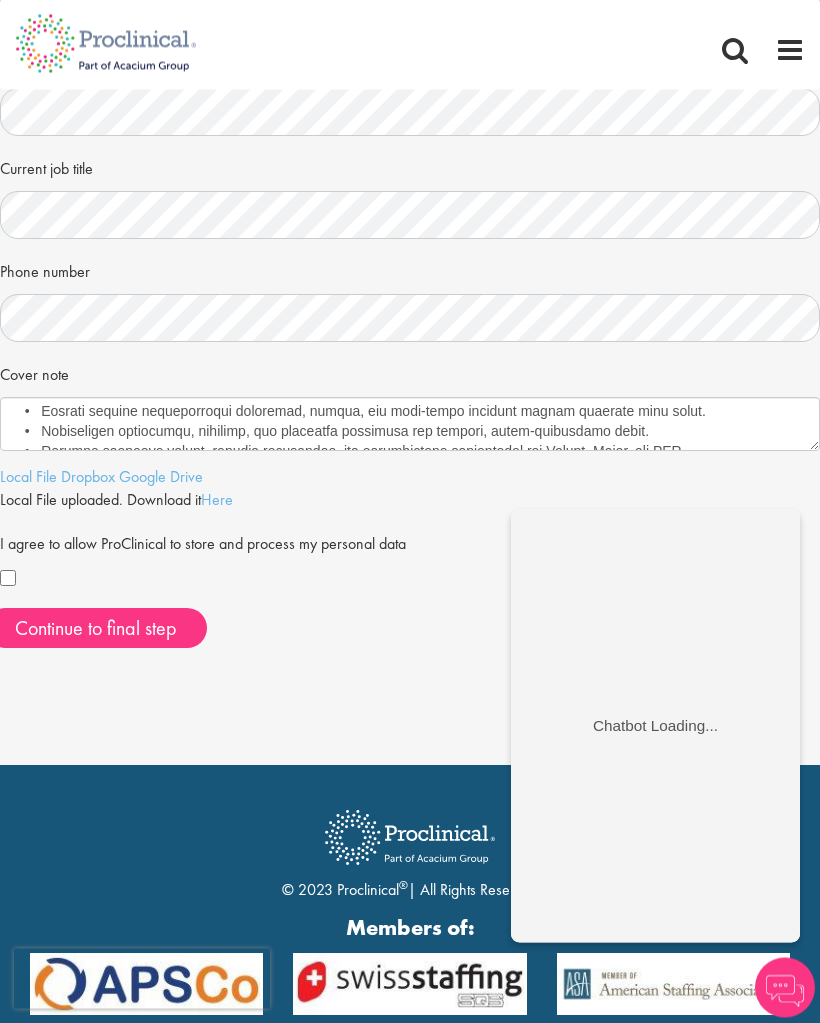 scroll, scrollTop: 368, scrollLeft: 0, axis: vertical 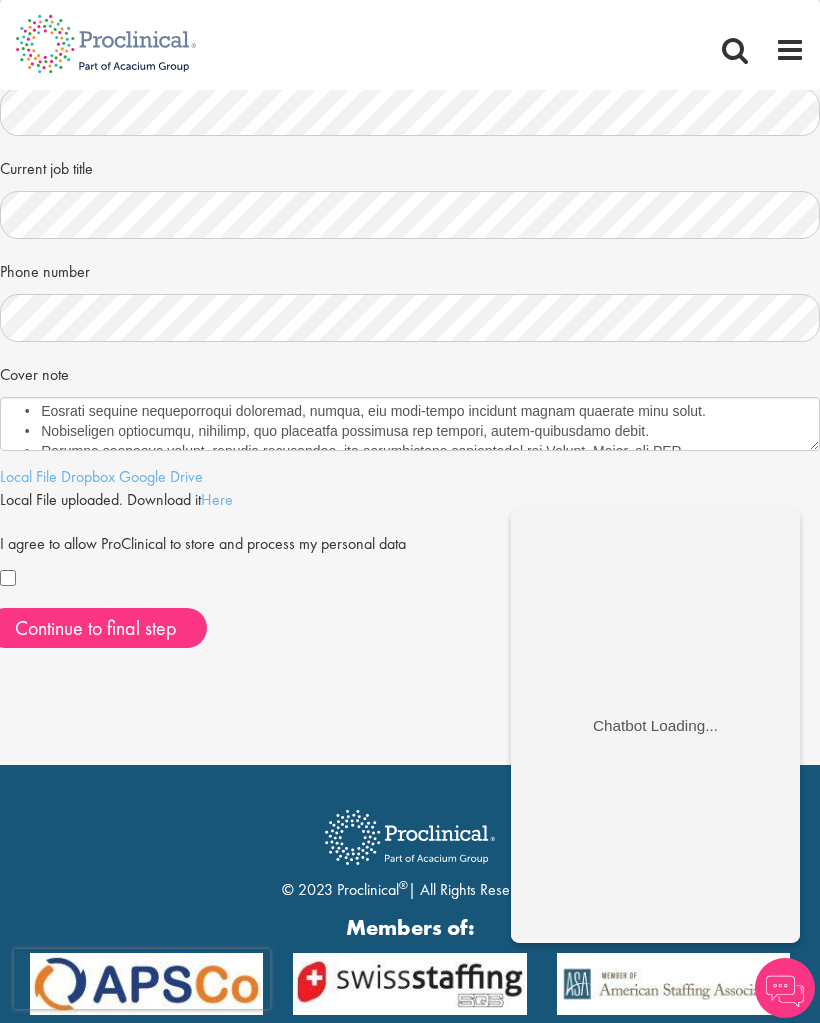 click on "Continue to final step" at bounding box center (96, 628) 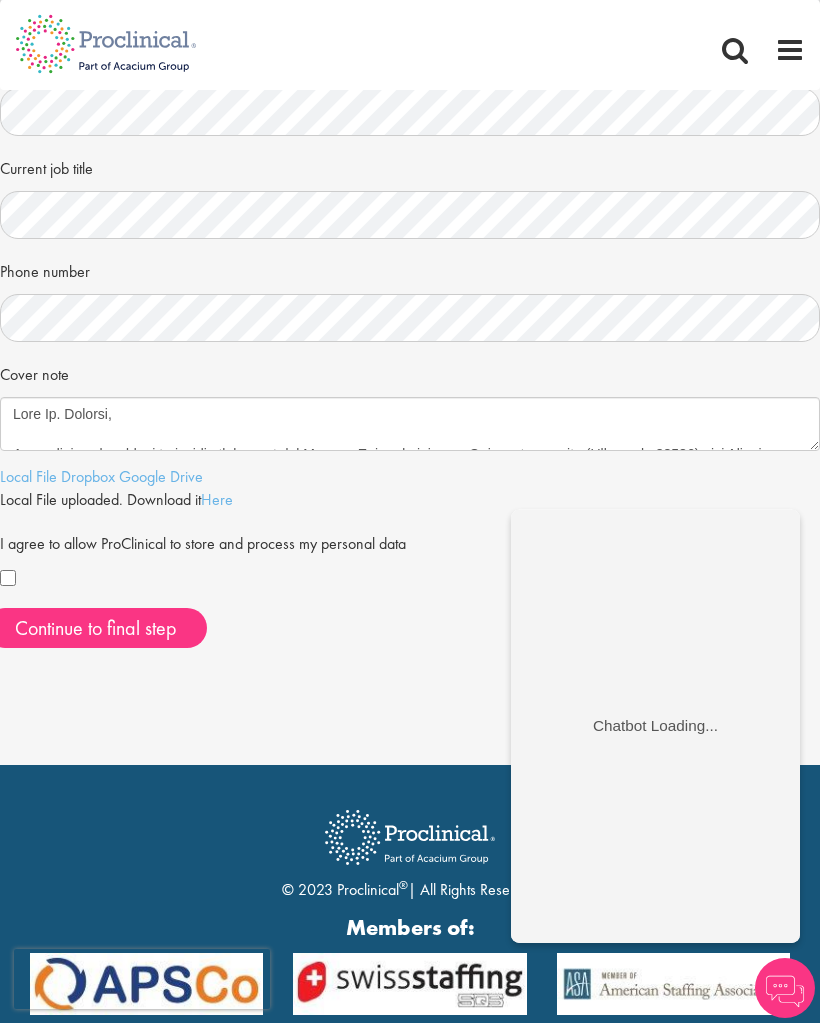 scroll, scrollTop: 0, scrollLeft: 0, axis: both 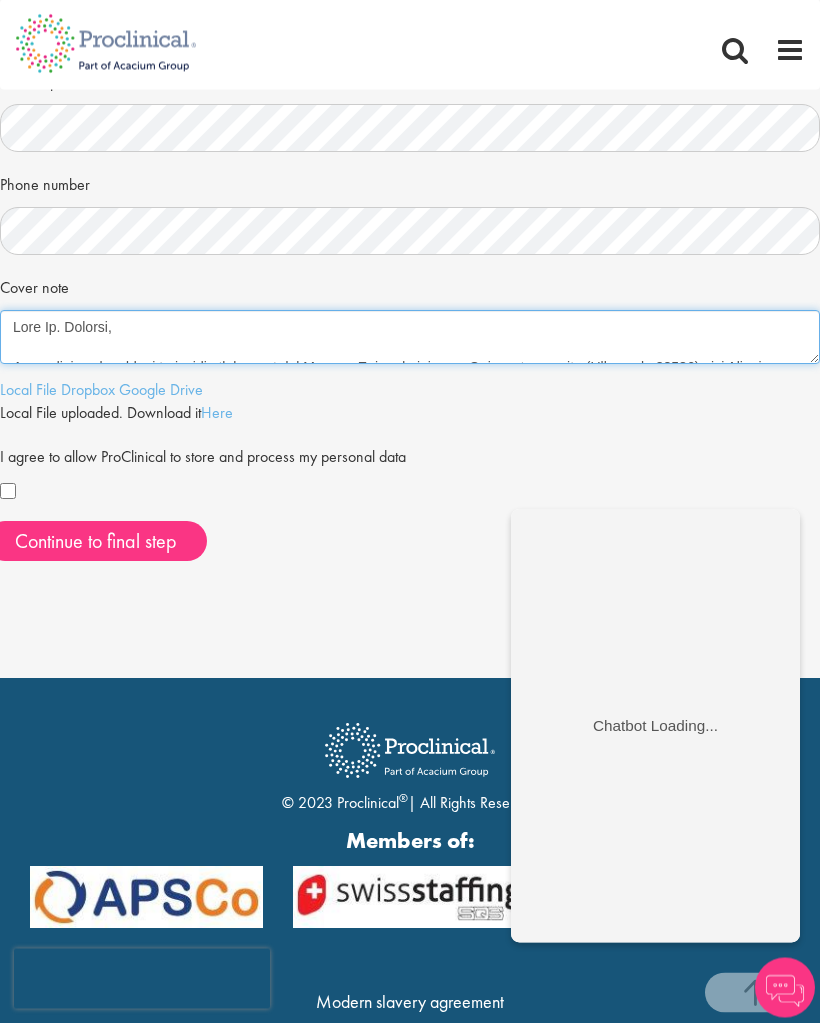 click on "Cover note" at bounding box center [410, 338] 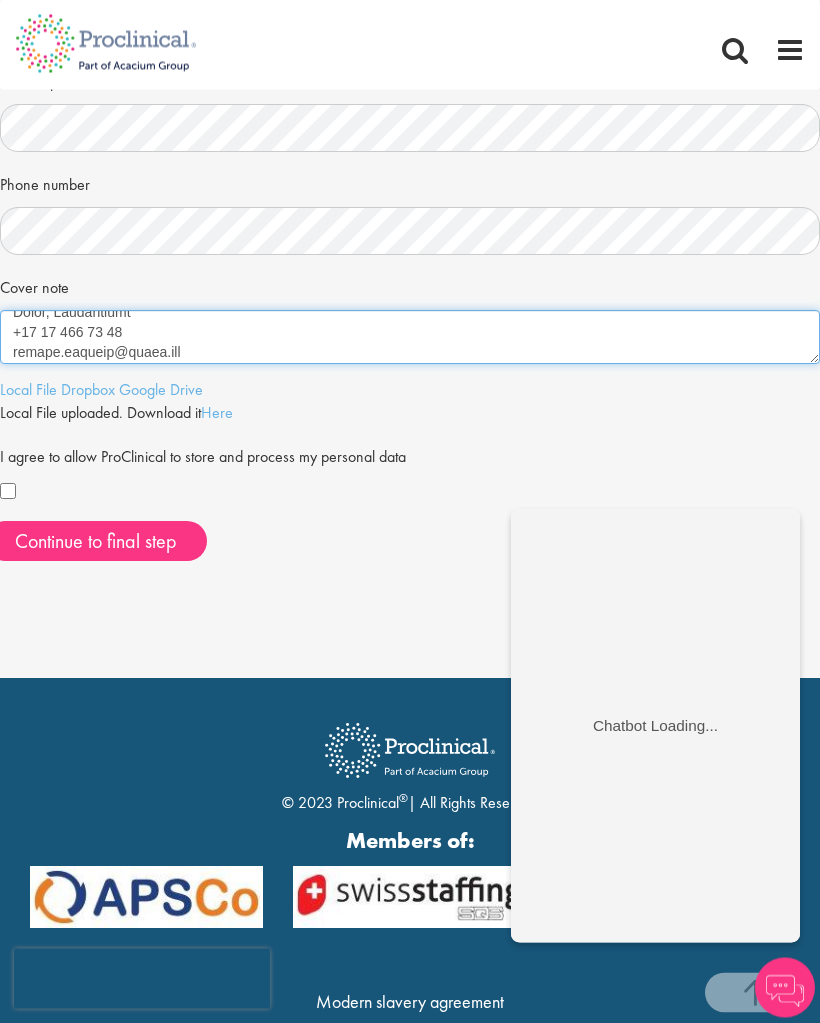 scroll, scrollTop: 434, scrollLeft: 0, axis: vertical 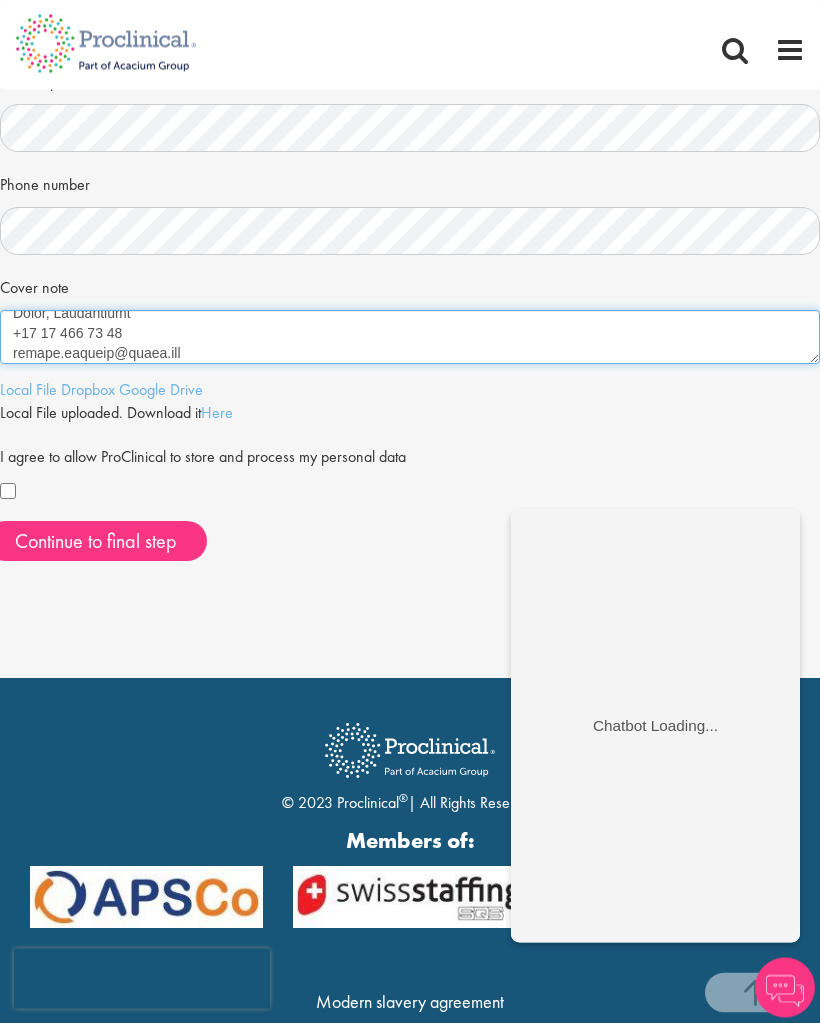 click on "Cover note" at bounding box center (410, 338) 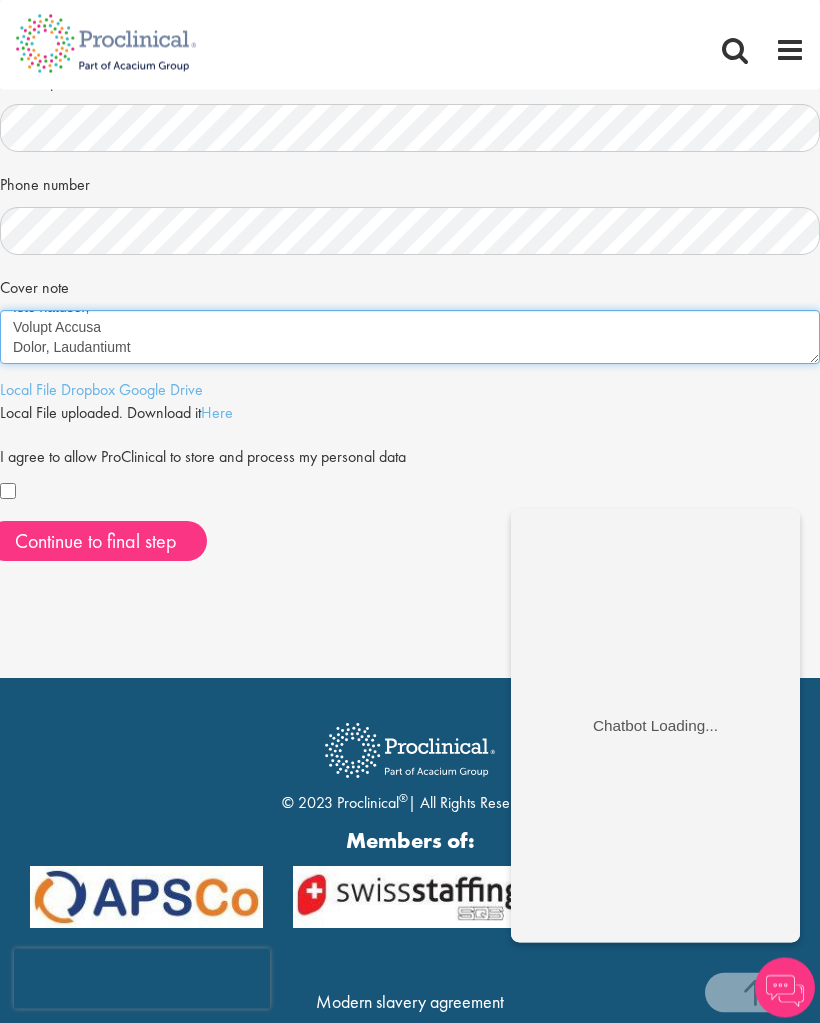 scroll, scrollTop: 420, scrollLeft: 0, axis: vertical 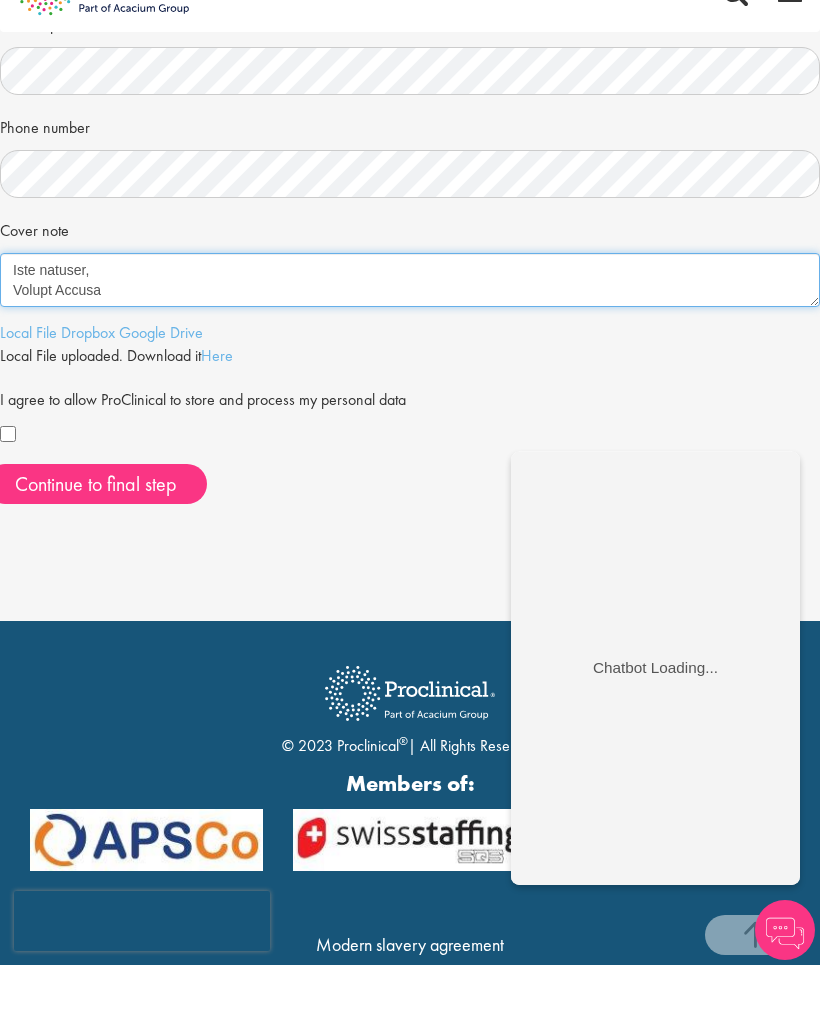 type on "Dear Mr. Bennett,
I am writing to express my strong interest in the Senior Administrative Assistant position (Reference 66525) with Proclinical in Basel. With over a decade of administrative experience in global pharmaceutical and biotechnology environments, including Roche and Syngenta, I bring a proven track record of supporting Clinical Development, Legal, and Compliance teams with precision, discretion, and efficiency.
In my previous roles, I have:
•   Managed complex international calendars, travel, and high-level meetings across multiple time zones.
•   Coordinated onboarding, training, and timesheet processes for diverse, cross-functional teams.
•   Handled purchase orders, invoice processing, and departmental procurement via Concur, Ariba, and SAP.
•   Supported compliance activities, audits, and inspections, ensuring alignment with corporate and regulatory standards.
I am confident my skills in stakeholder coordination, document management, and process optimization directly align wi..." 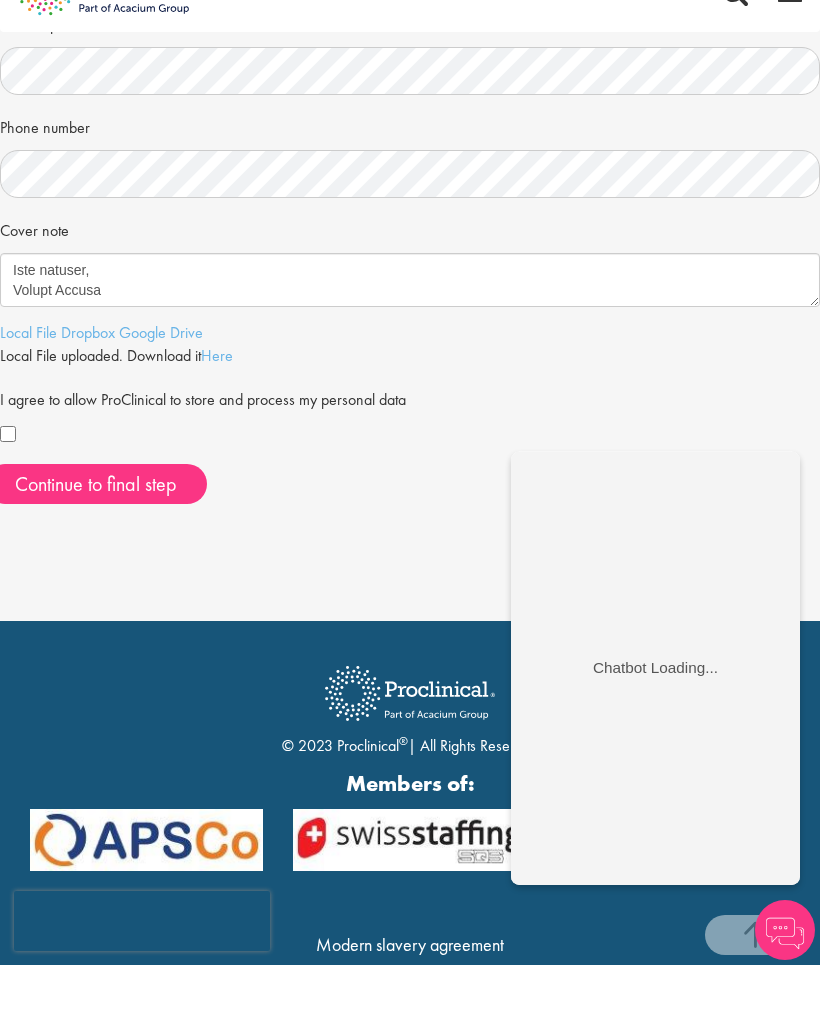 click on "Continue to final step" at bounding box center (96, 542) 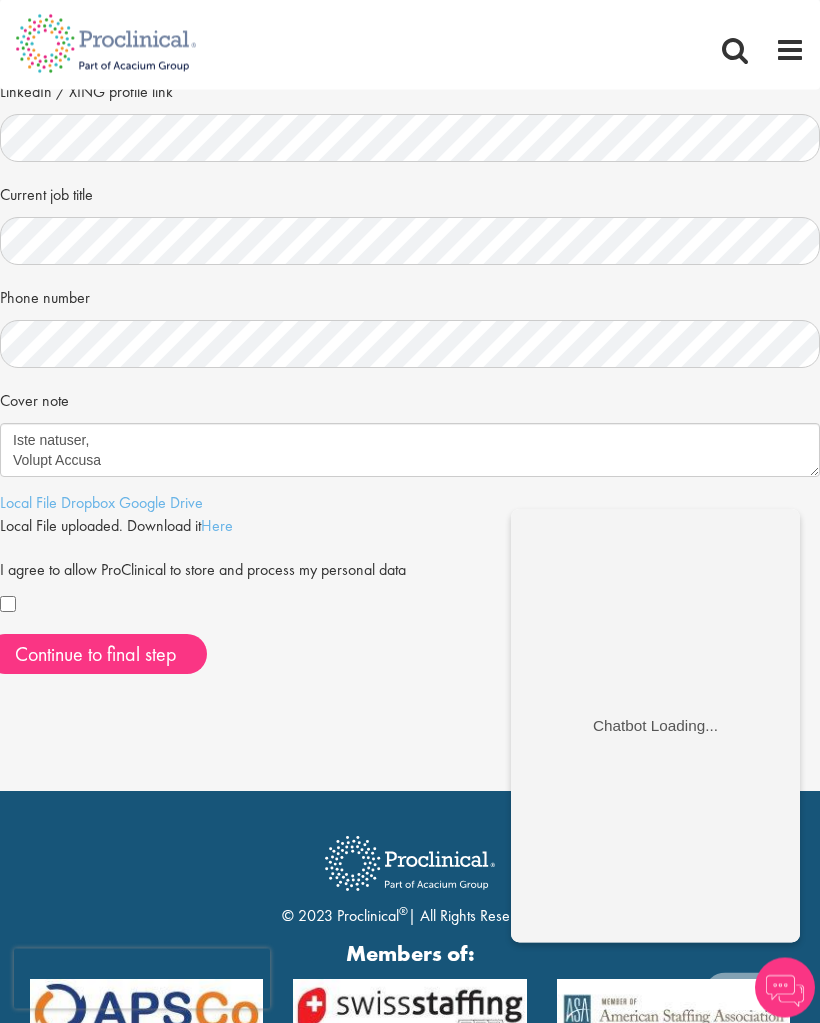 scroll, scrollTop: 272, scrollLeft: 0, axis: vertical 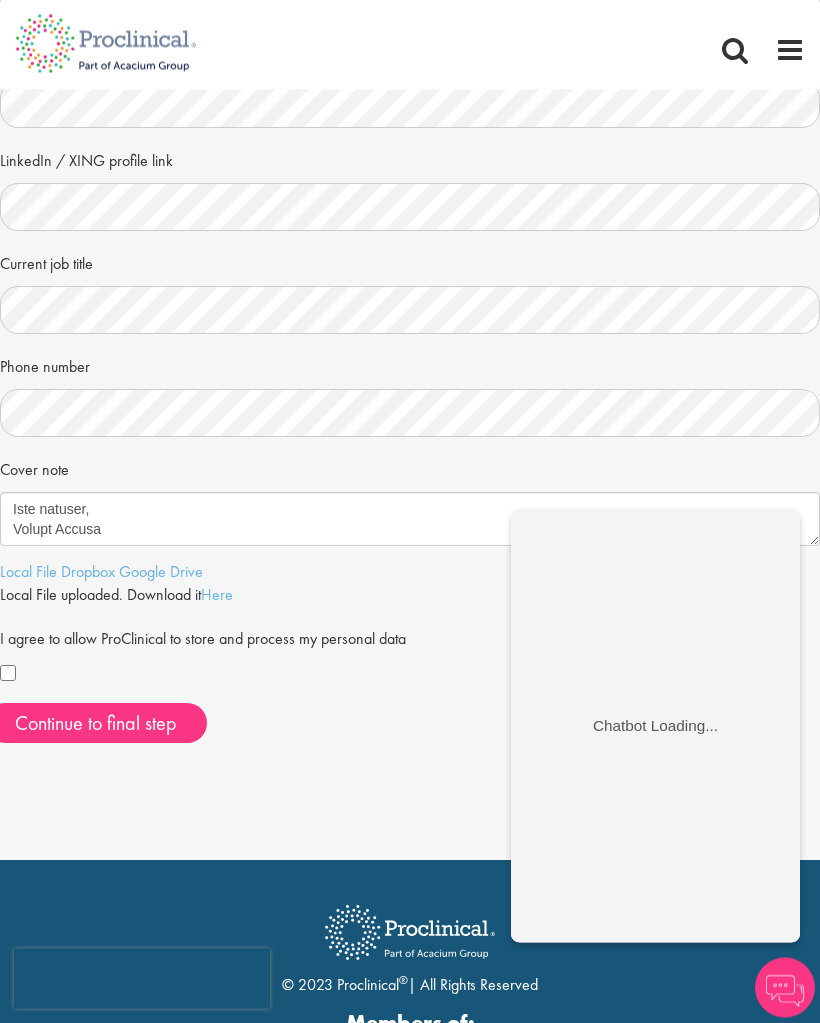 click on "Local File" at bounding box center (28, 572) 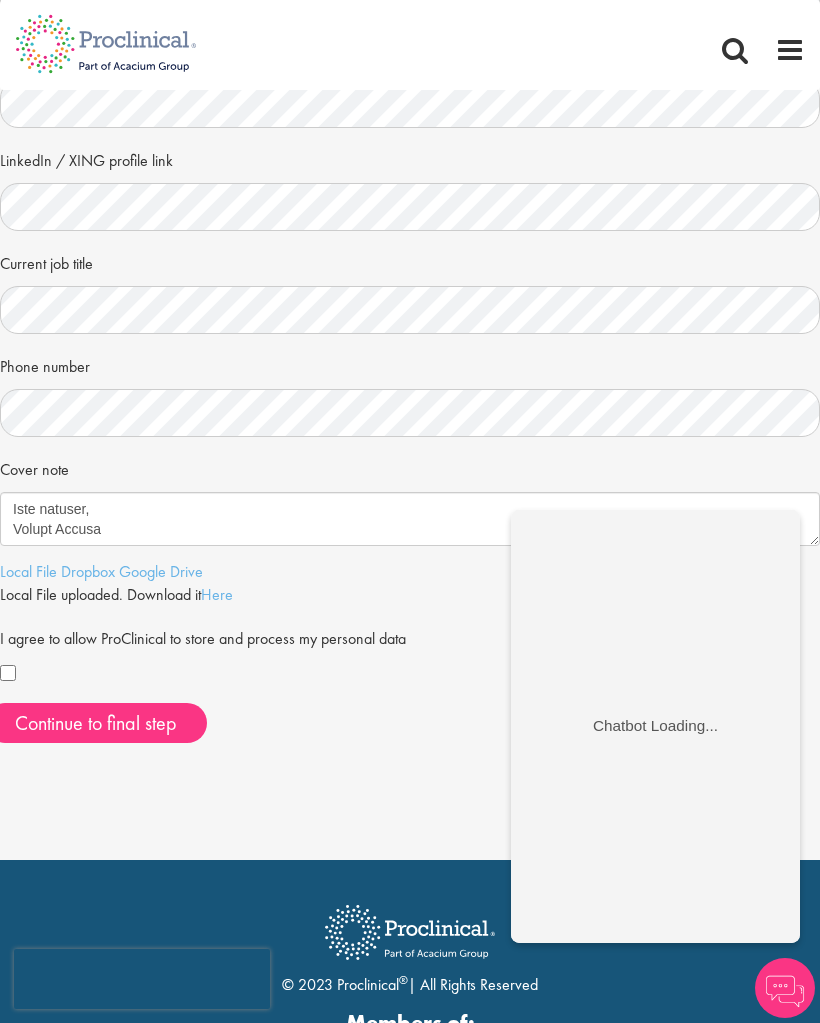click at bounding box center (785, 988) 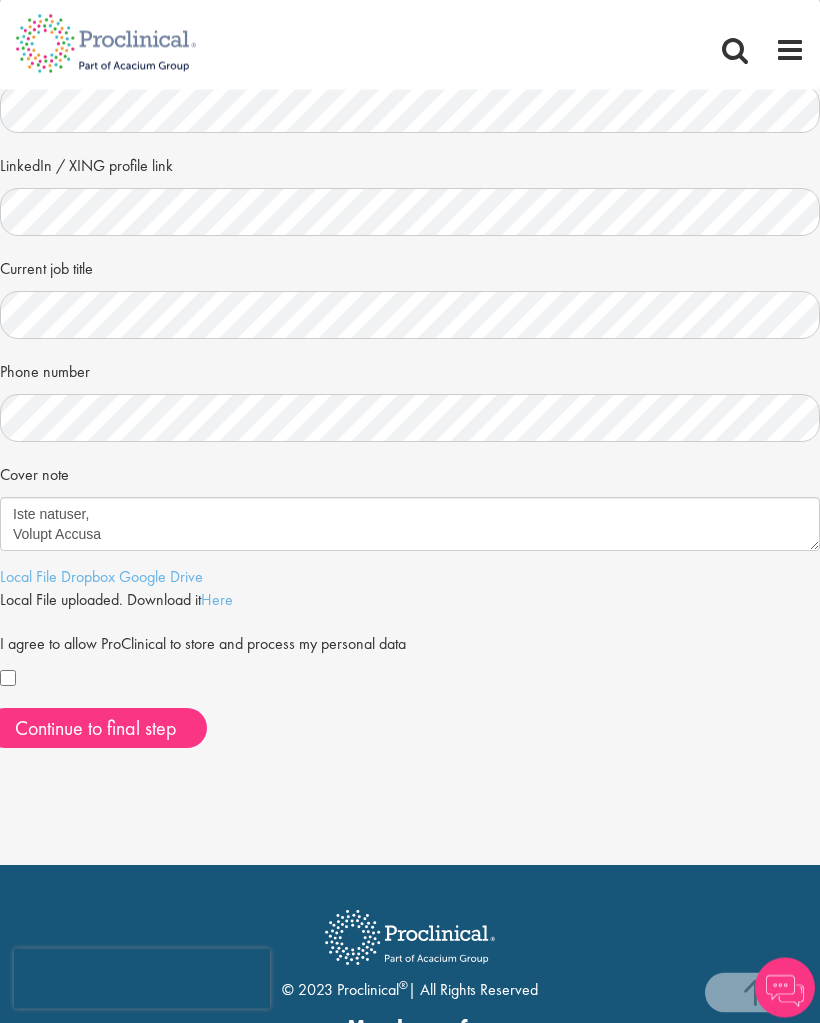 scroll, scrollTop: 330, scrollLeft: 0, axis: vertical 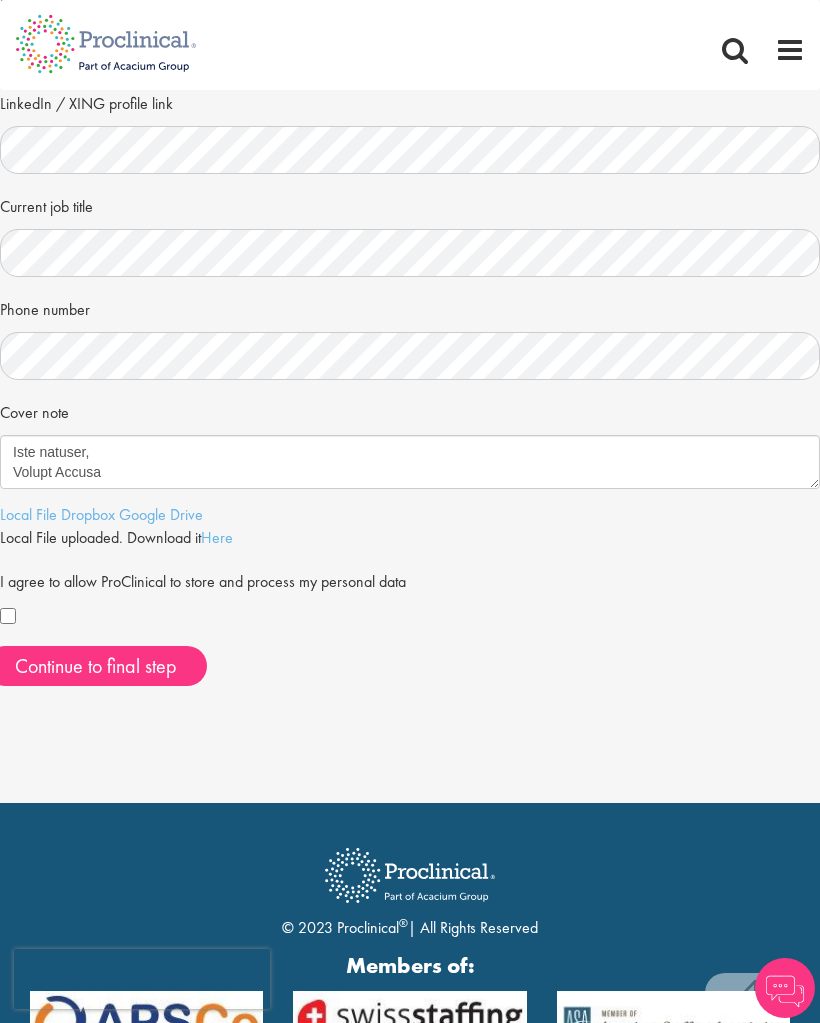 click on "Continue to final step" at bounding box center [96, 666] 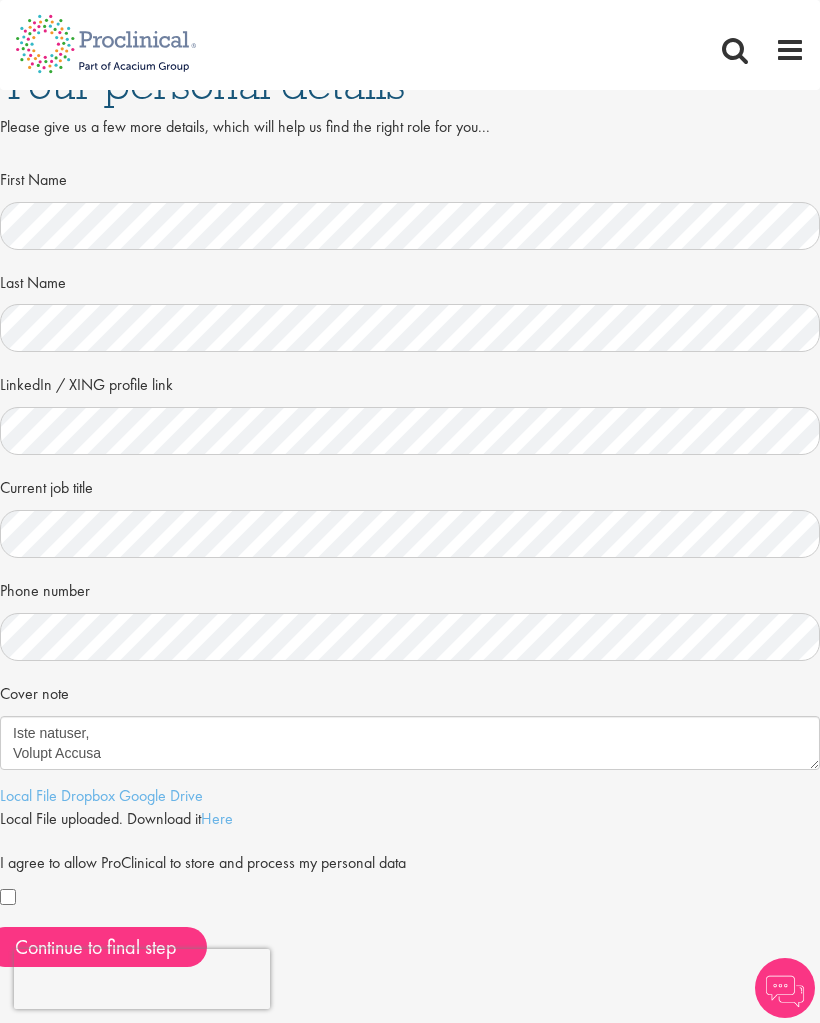 scroll, scrollTop: 0, scrollLeft: 0, axis: both 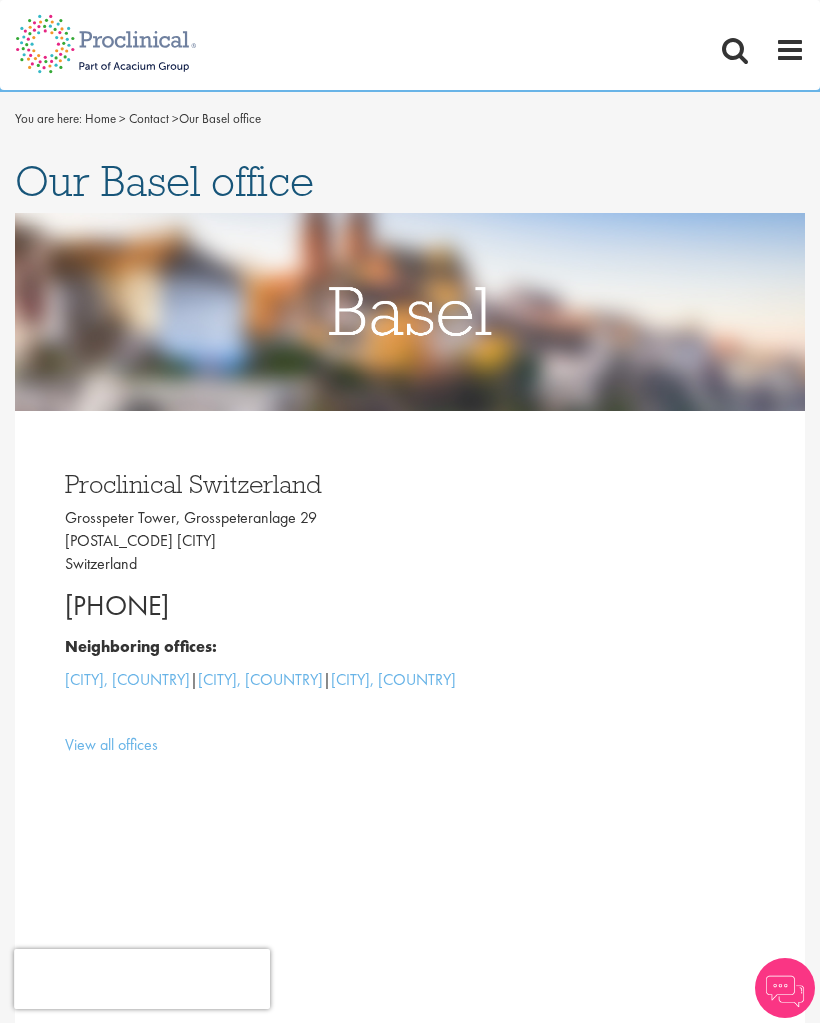 click at bounding box center [735, 50] 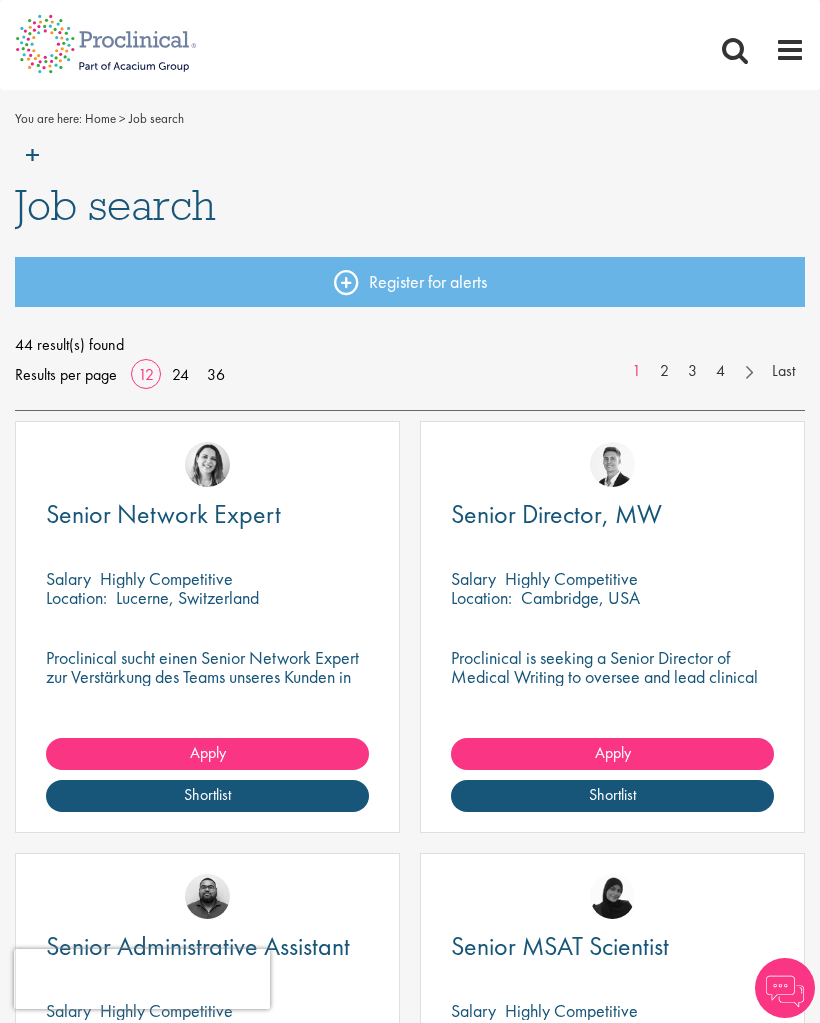 scroll, scrollTop: 0, scrollLeft: 0, axis: both 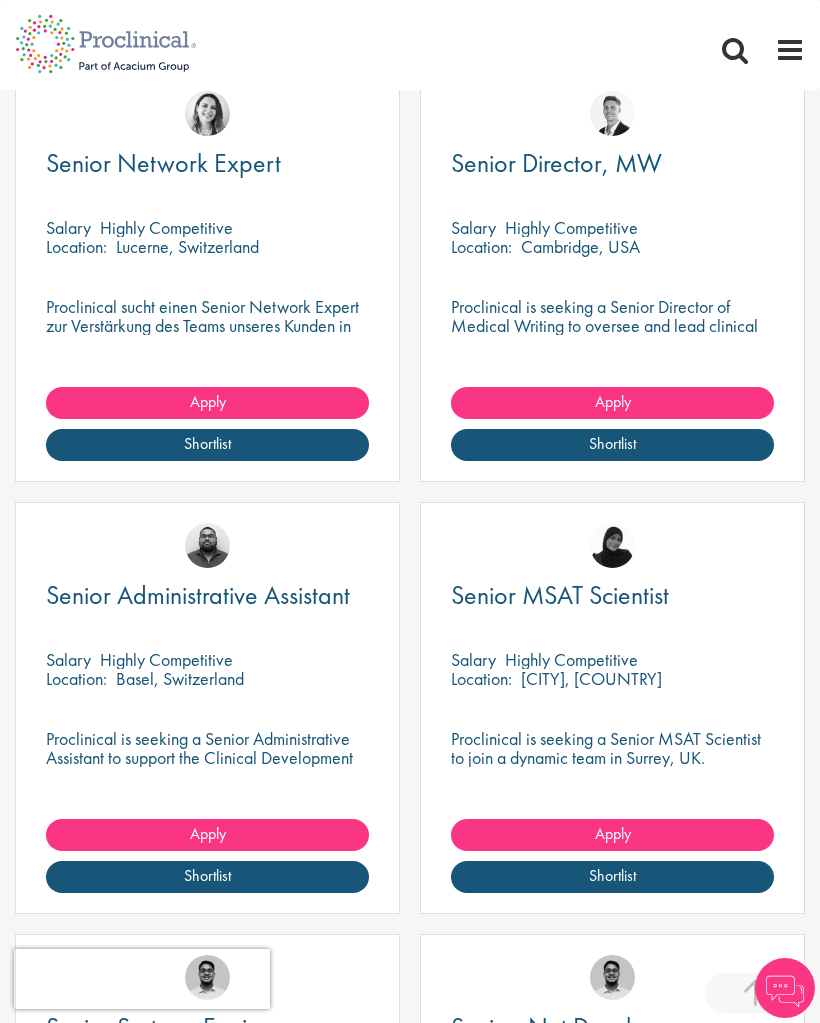 click on "Senior Administrative Assistant" at bounding box center (198, 595) 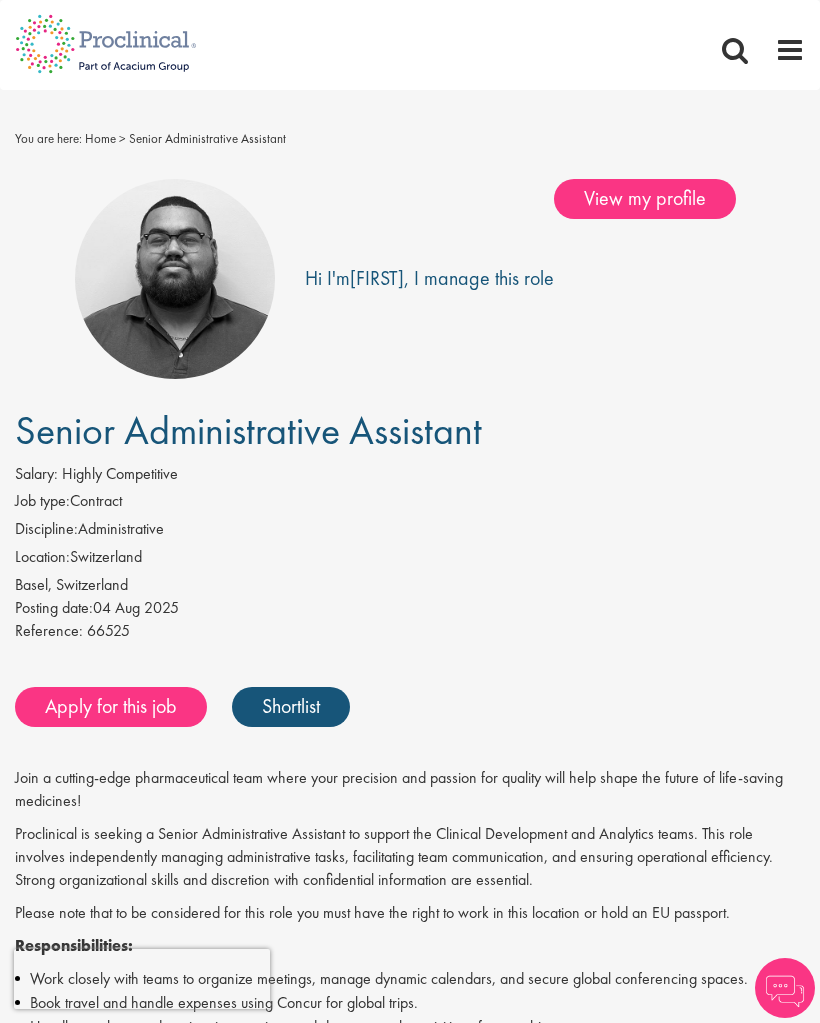 scroll, scrollTop: 0, scrollLeft: 0, axis: both 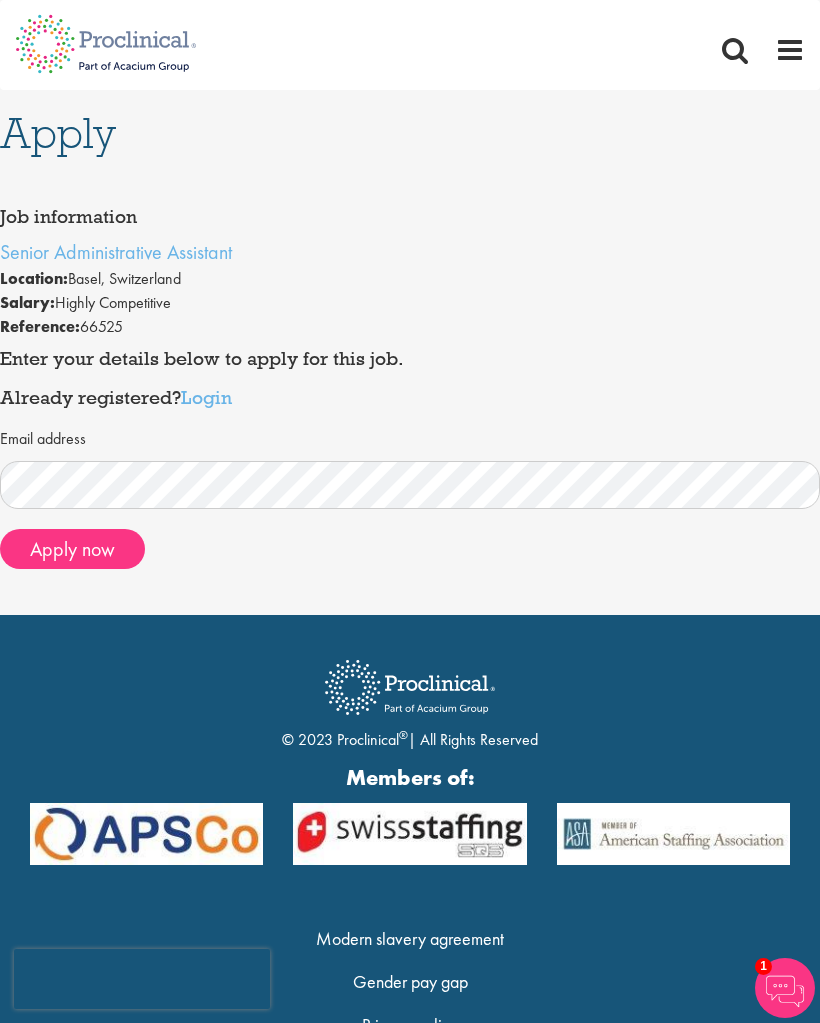 click on "Apply now" at bounding box center (72, 549) 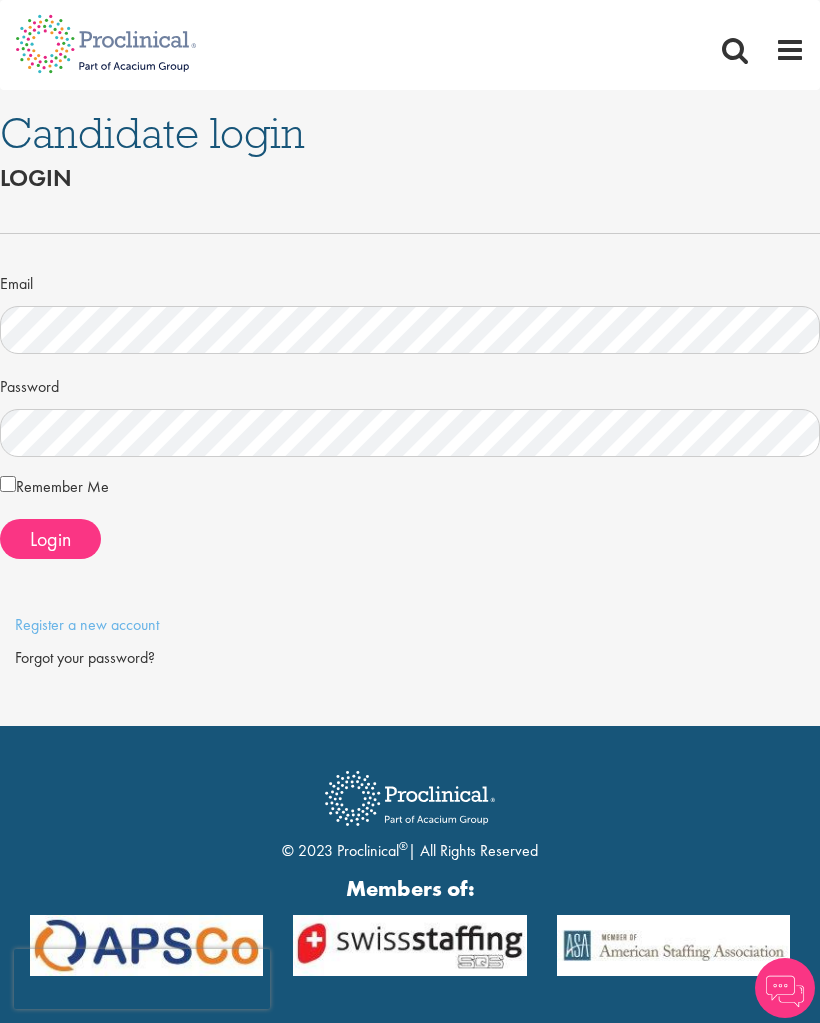 scroll, scrollTop: 0, scrollLeft: 0, axis: both 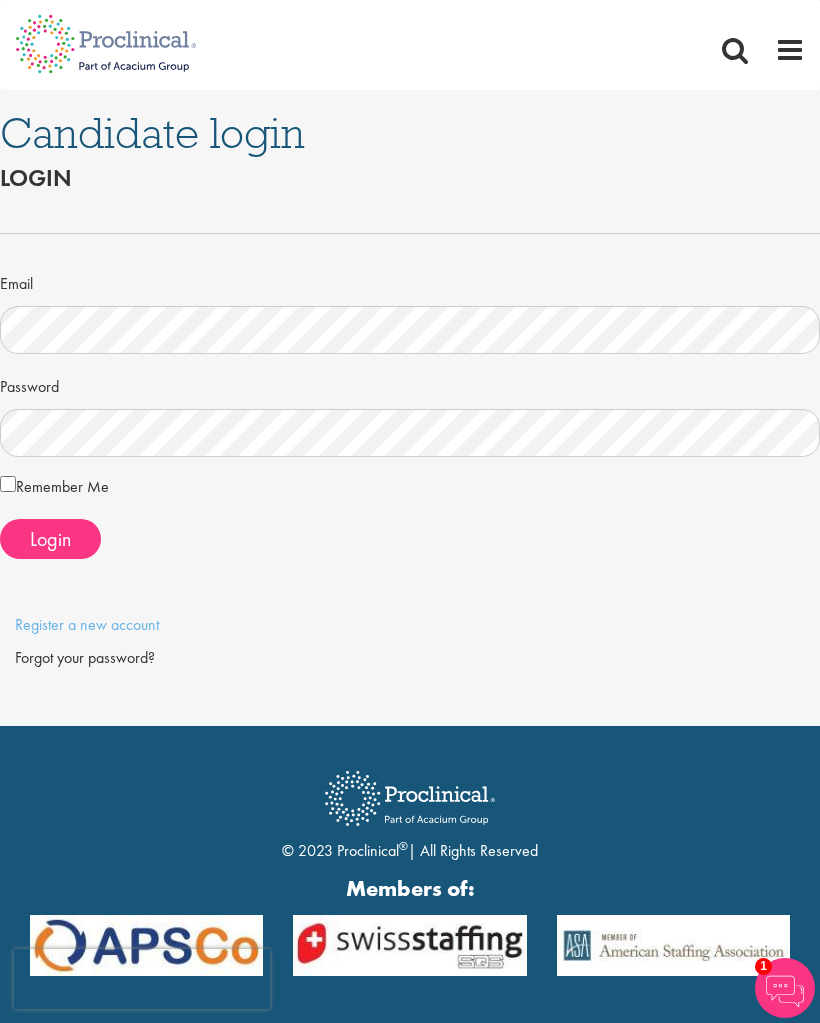click on "Login" at bounding box center [50, 539] 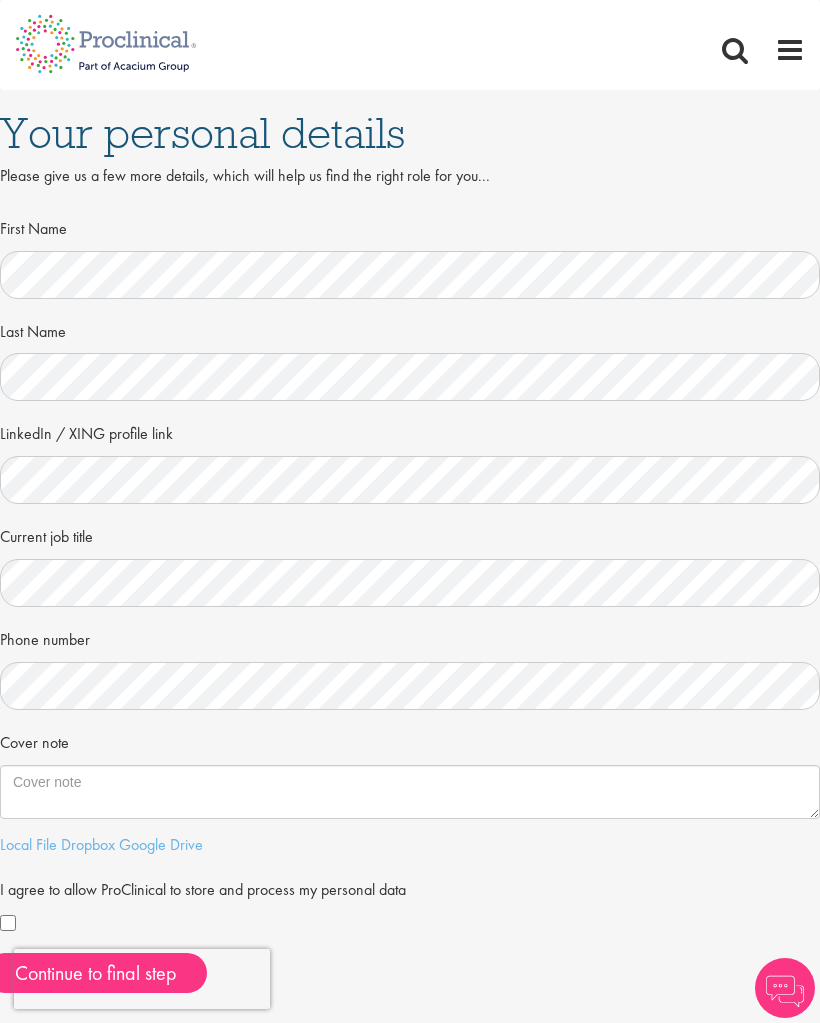 scroll, scrollTop: 0, scrollLeft: 0, axis: both 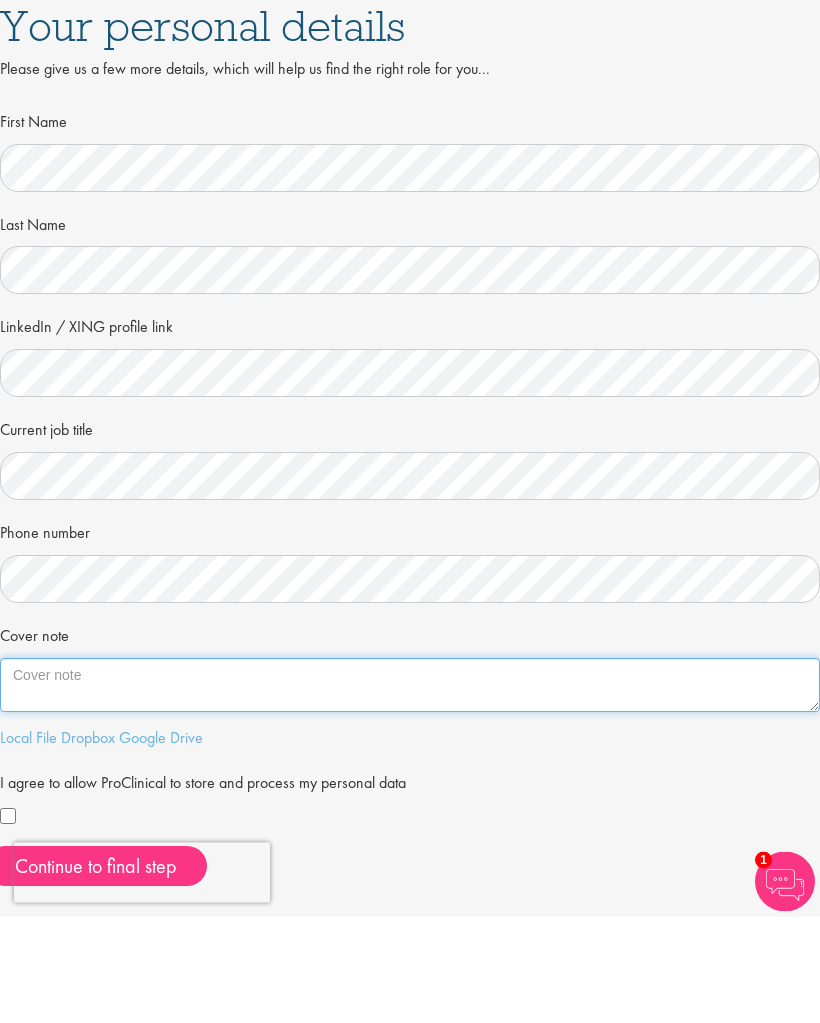 click on "Cover note" at bounding box center (410, 792) 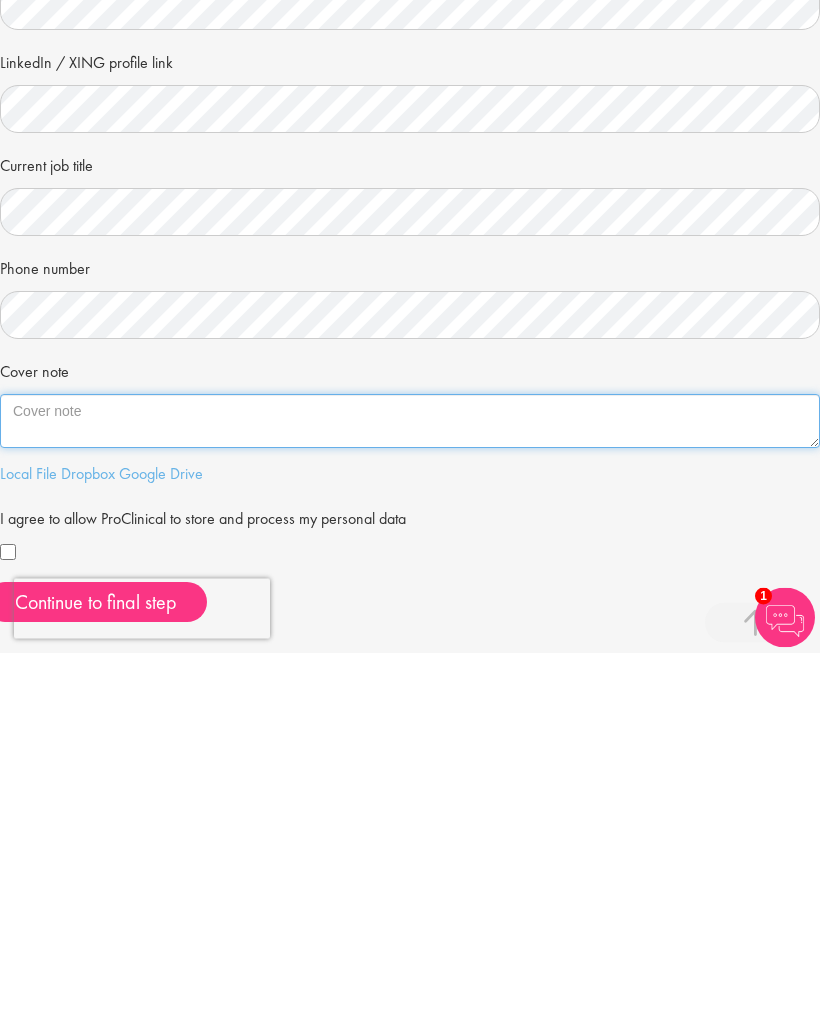 scroll, scrollTop: 468, scrollLeft: 0, axis: vertical 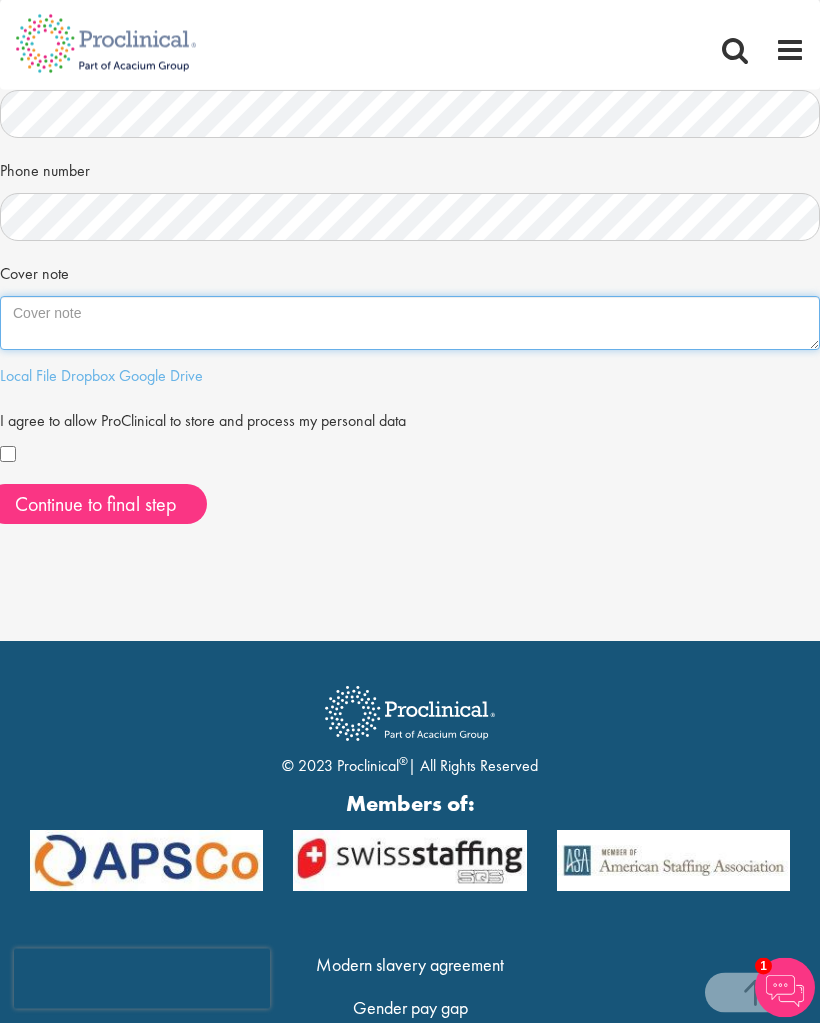 paste on "I am an experienced Administrative Professional with over 10 years in global pharmaceutical and biotechnology companies, including Roche and Syngenta. I specialize in supporting Clinical Development, Legal, and Compliance teams through expert calendar and travel management, onboarding coordination, purchase order and invoice handling, and compliance support. Proficient in Concur, Ariba, SAP, and MS Office, I am known for my precision, discretion, and ability to keep complex operations running smoothly in fast-paced, multicultural environments." 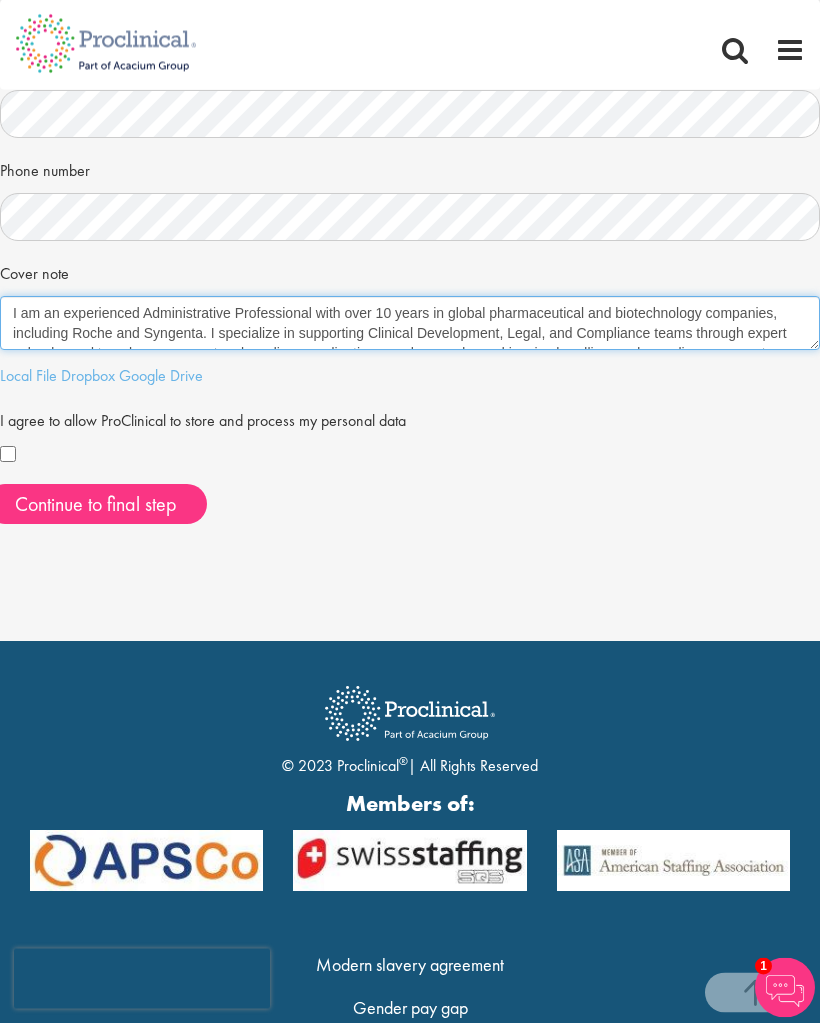 scroll, scrollTop: 60, scrollLeft: 0, axis: vertical 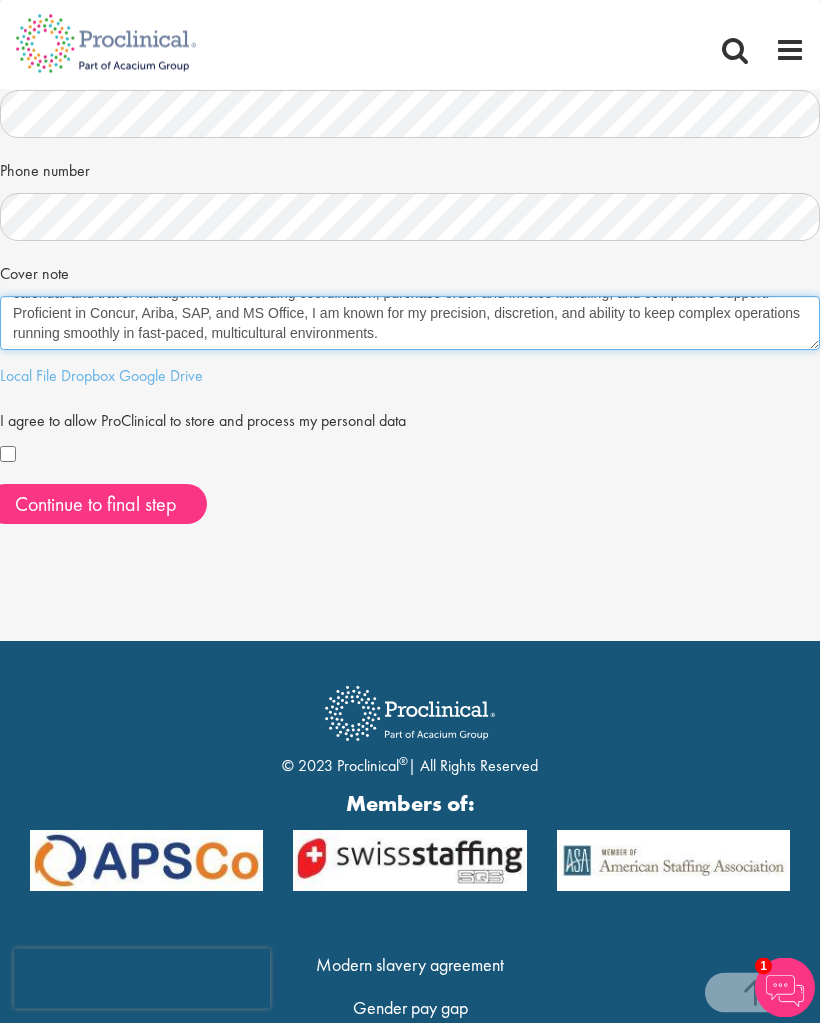 type on "I am an experienced Administrative Professional with over 10 years in global pharmaceutical and biotechnology companies, including Roche and Syngenta. I specialize in supporting Clinical Development, Legal, and Compliance teams through expert calendar and travel management, onboarding coordination, purchase order and invoice handling, and compliance support. Proficient in Concur, Ariba, SAP, and MS Office, I am known for my precision, discretion, and ability to keep complex operations running smoothly in fast-paced, multicultural environments." 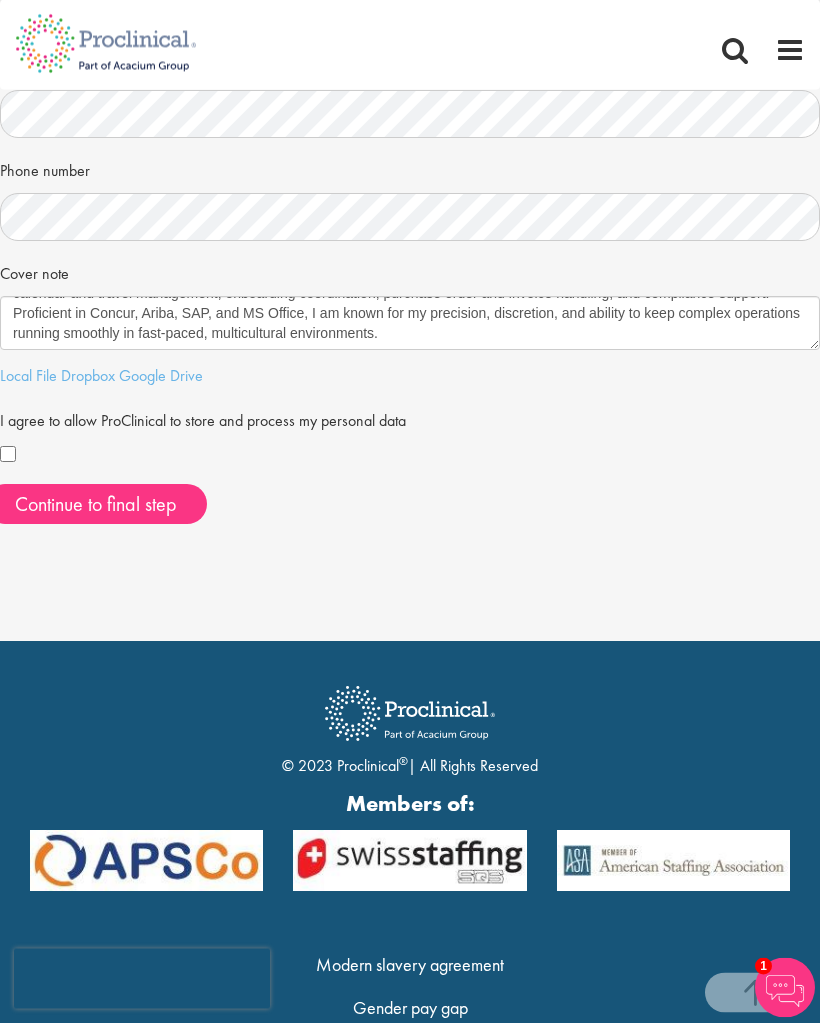 click on "Local File" at bounding box center (28, 376) 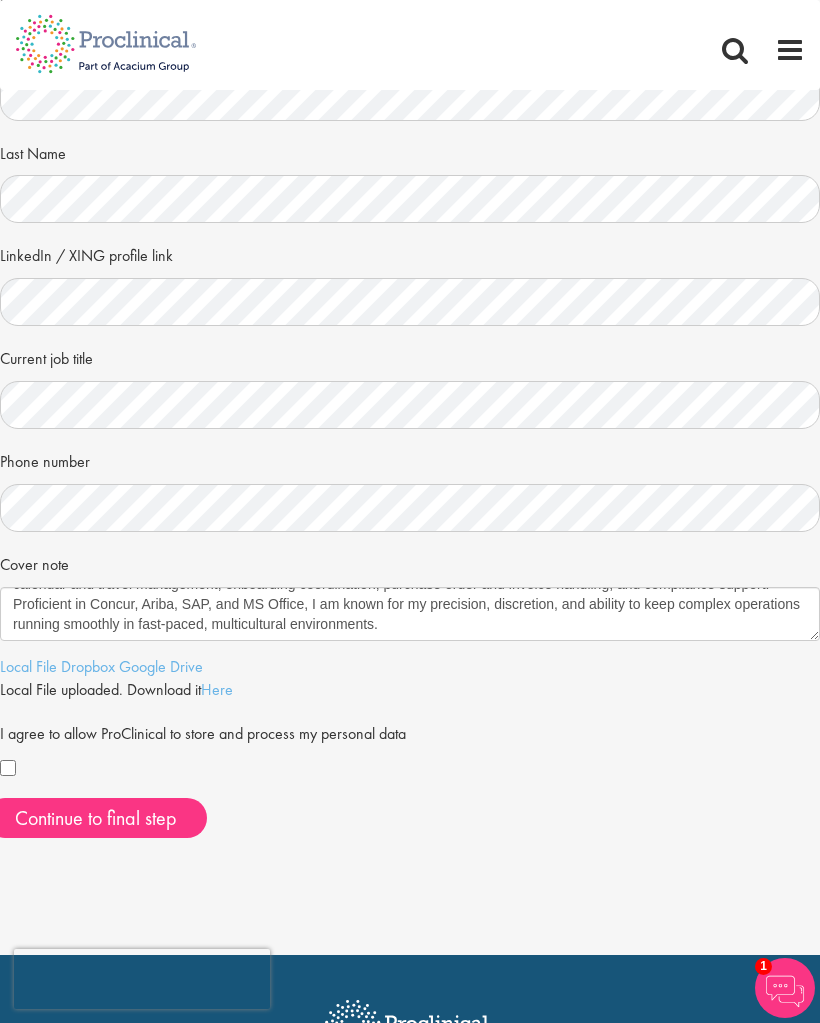 scroll, scrollTop: 198, scrollLeft: 0, axis: vertical 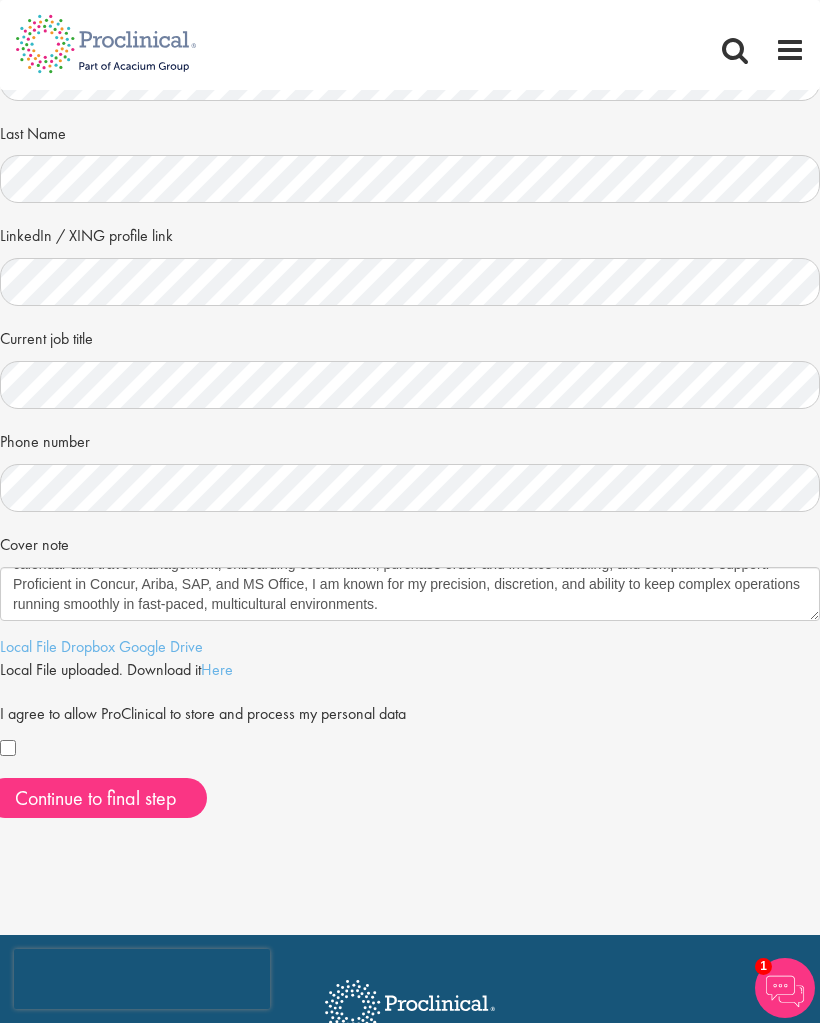 click on "Continue to final step" at bounding box center (96, 798) 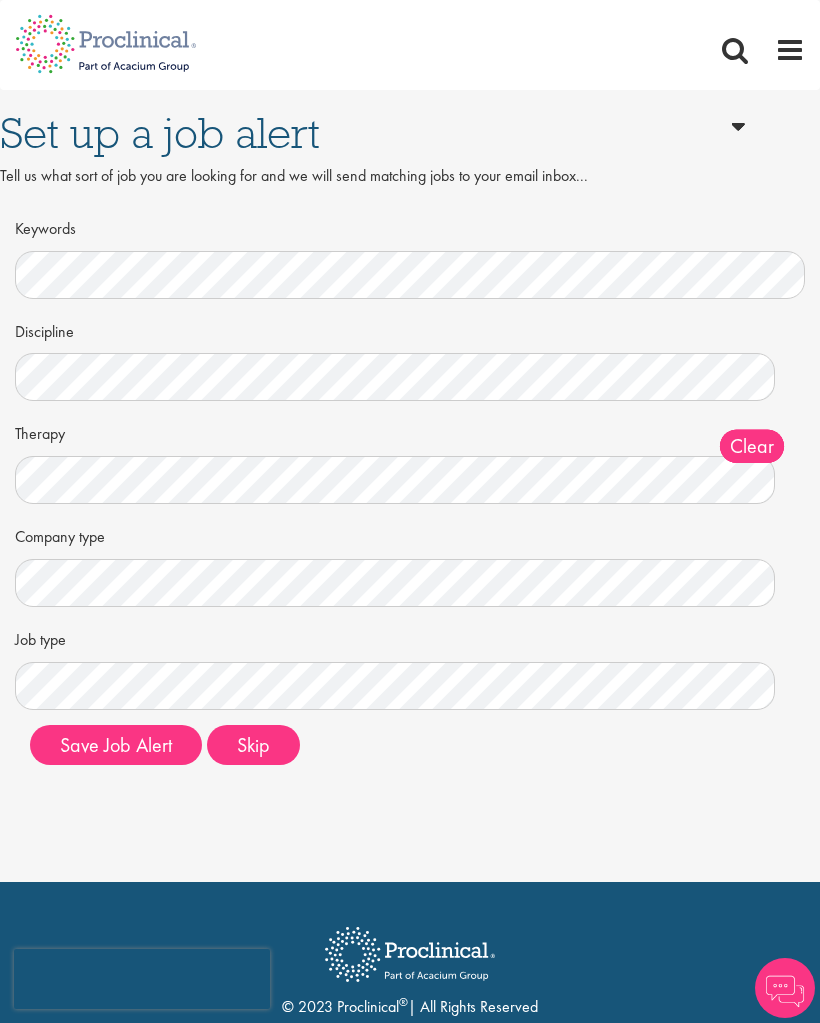 scroll, scrollTop: 0, scrollLeft: 0, axis: both 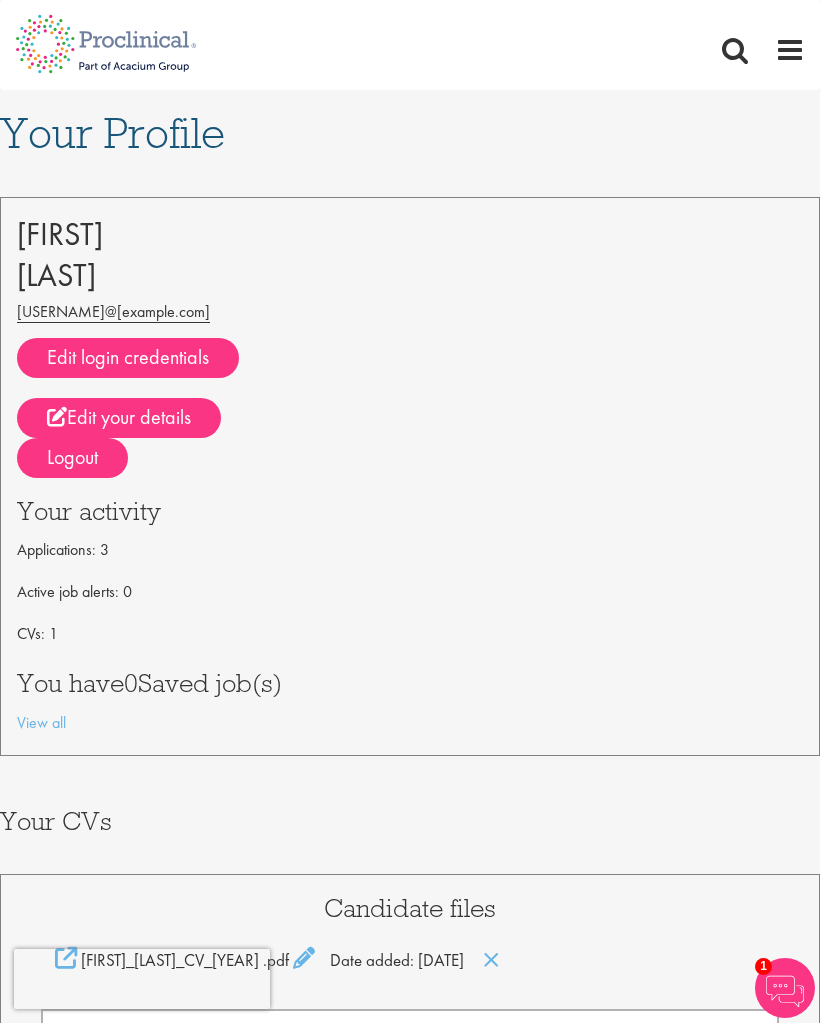 click on "Applications: 3" at bounding box center (410, 550) 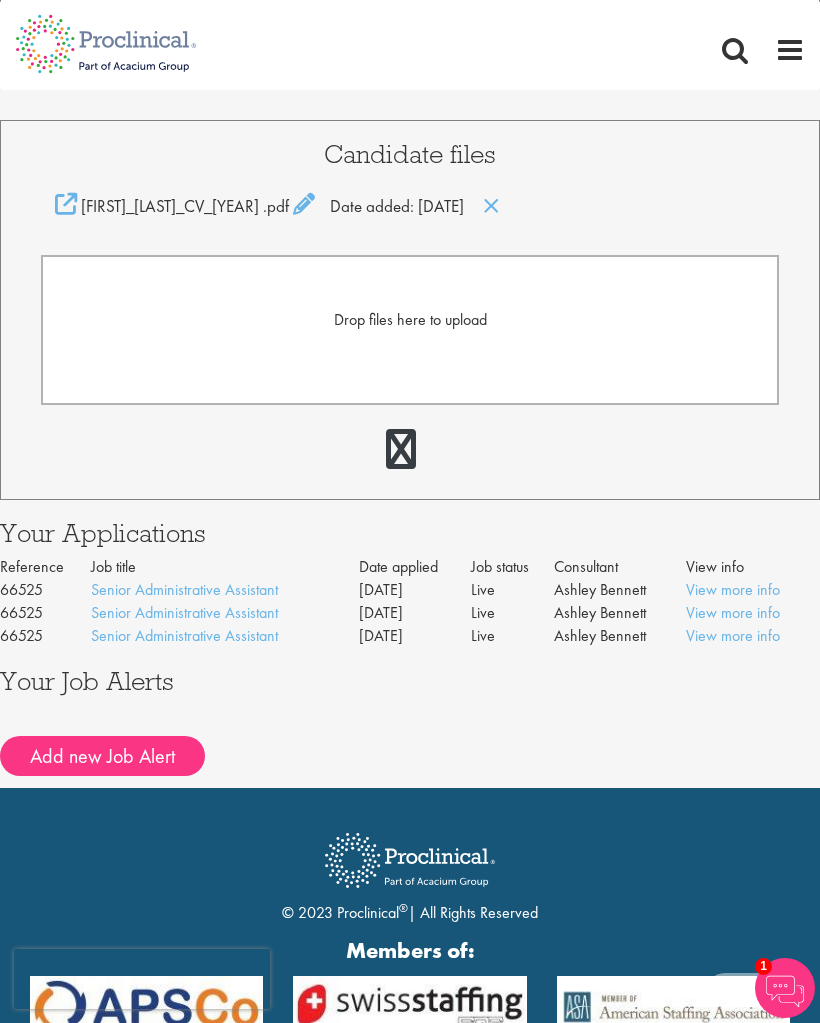 scroll, scrollTop: 748, scrollLeft: 0, axis: vertical 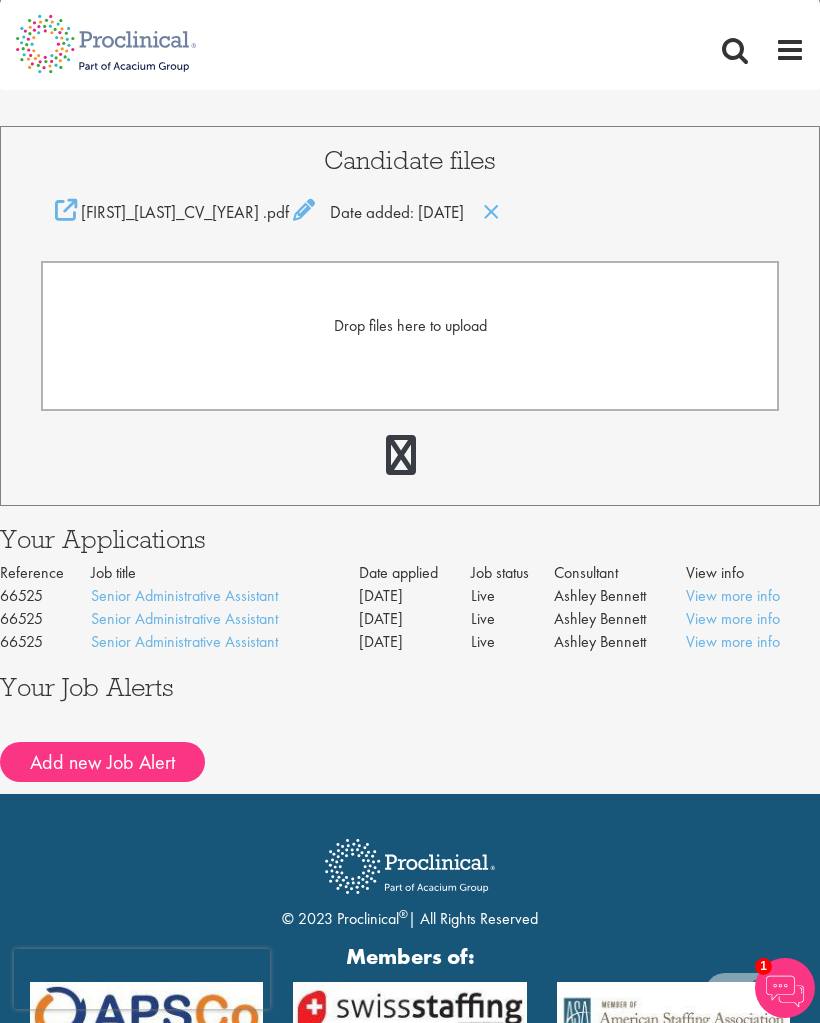 click on "View more info" at bounding box center (733, 595) 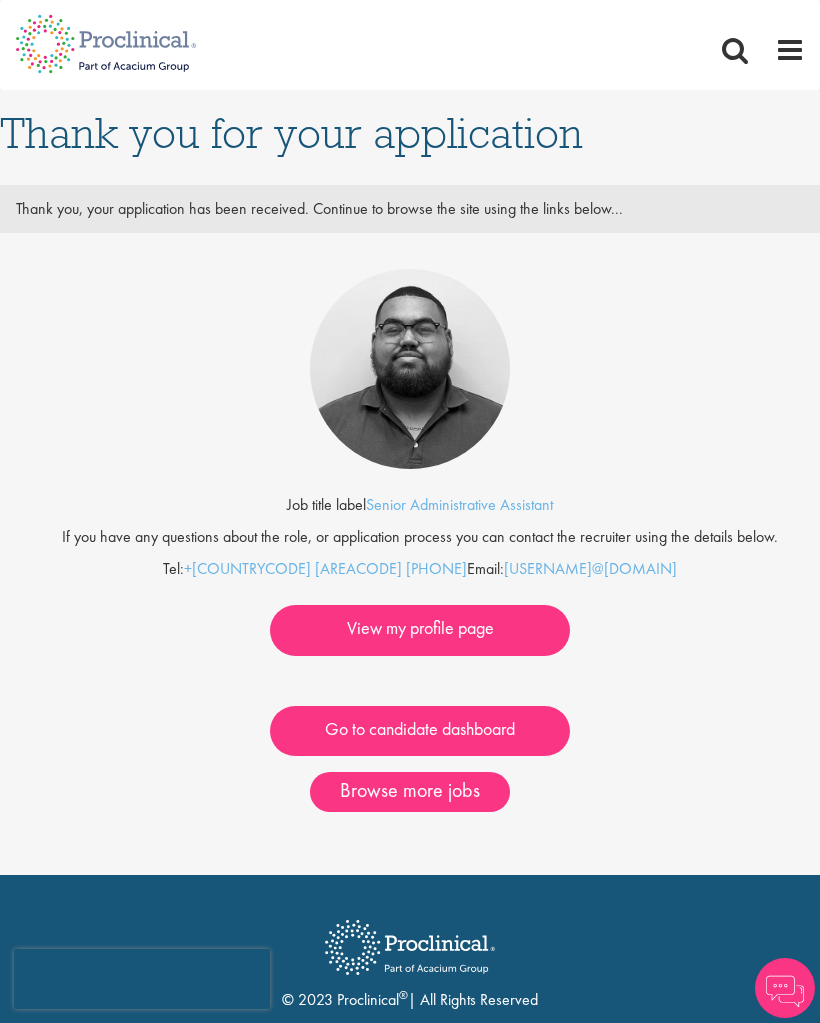 scroll, scrollTop: 0, scrollLeft: 0, axis: both 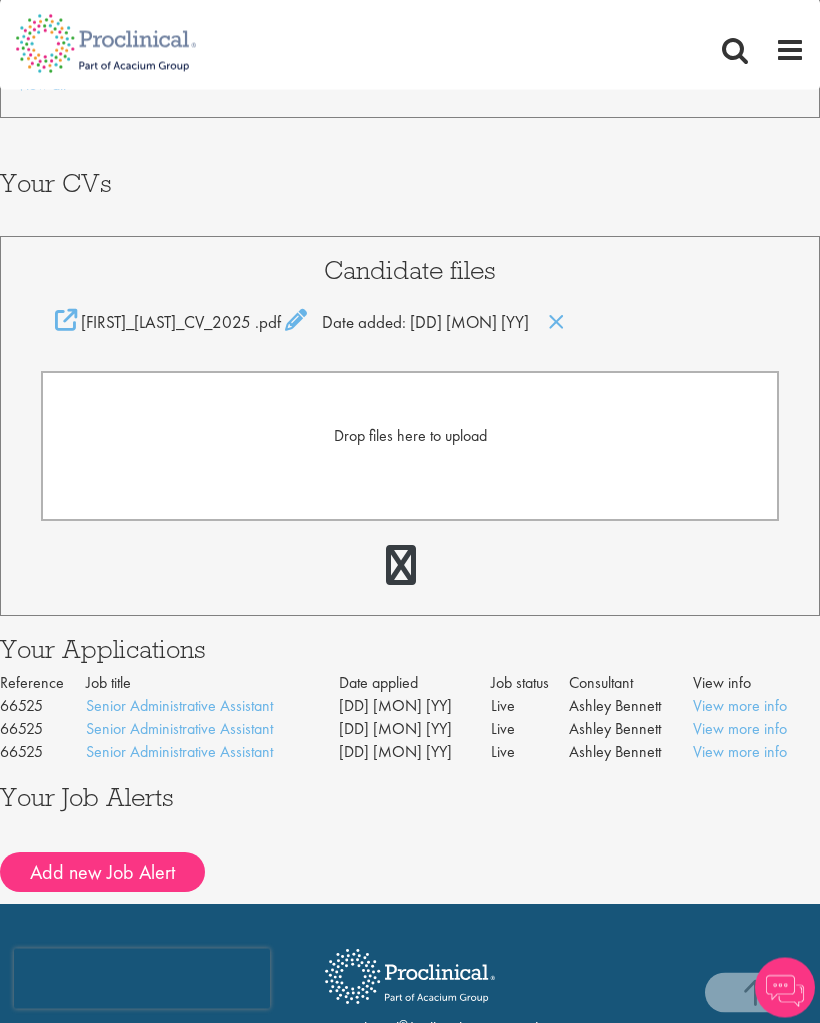 click on "View more info" at bounding box center (740, 752) 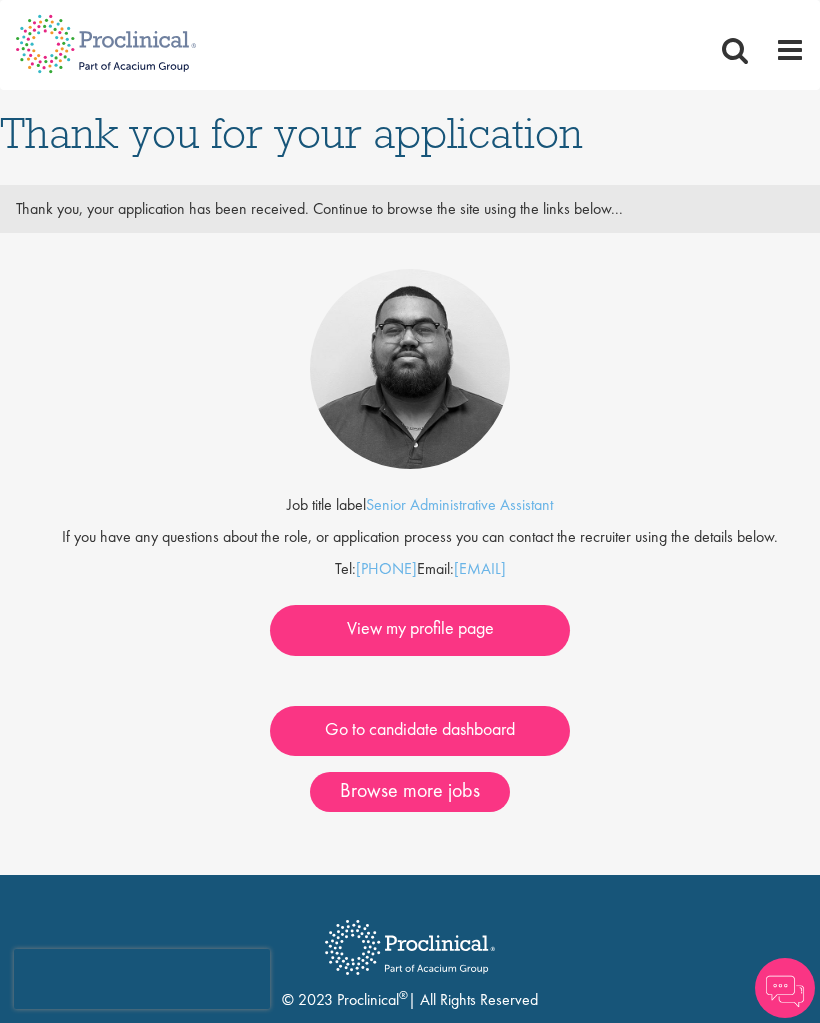 scroll, scrollTop: 0, scrollLeft: 0, axis: both 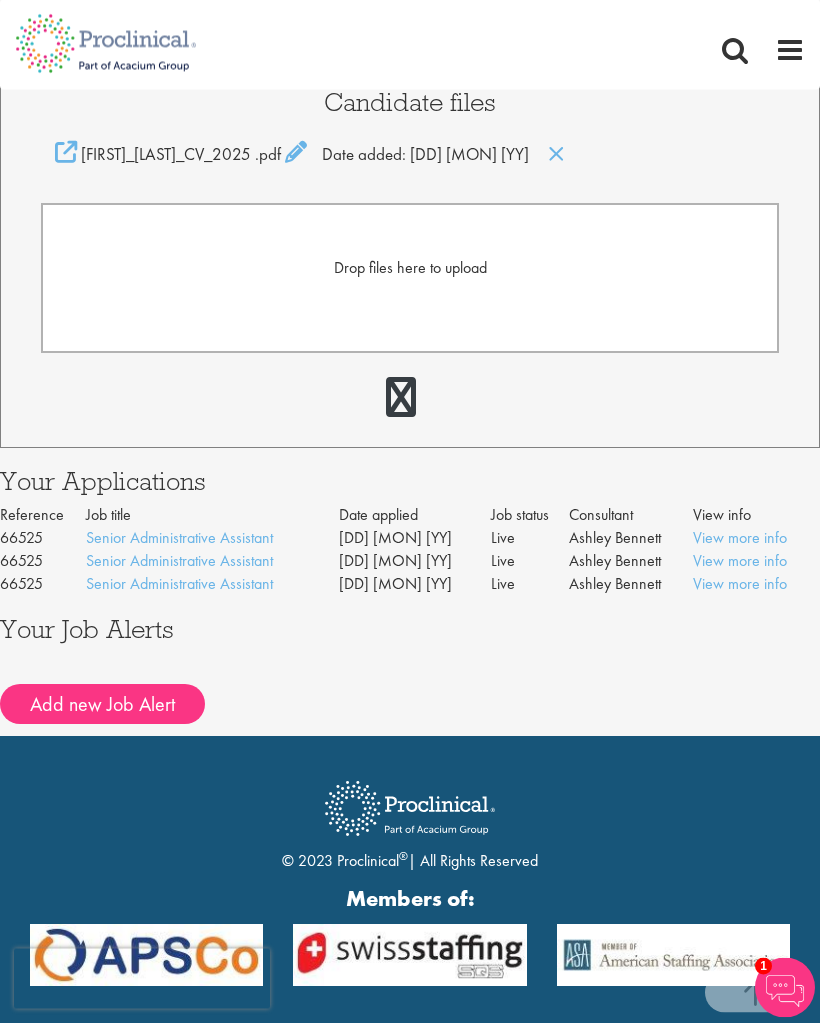click on "View more info" at bounding box center (740, 538) 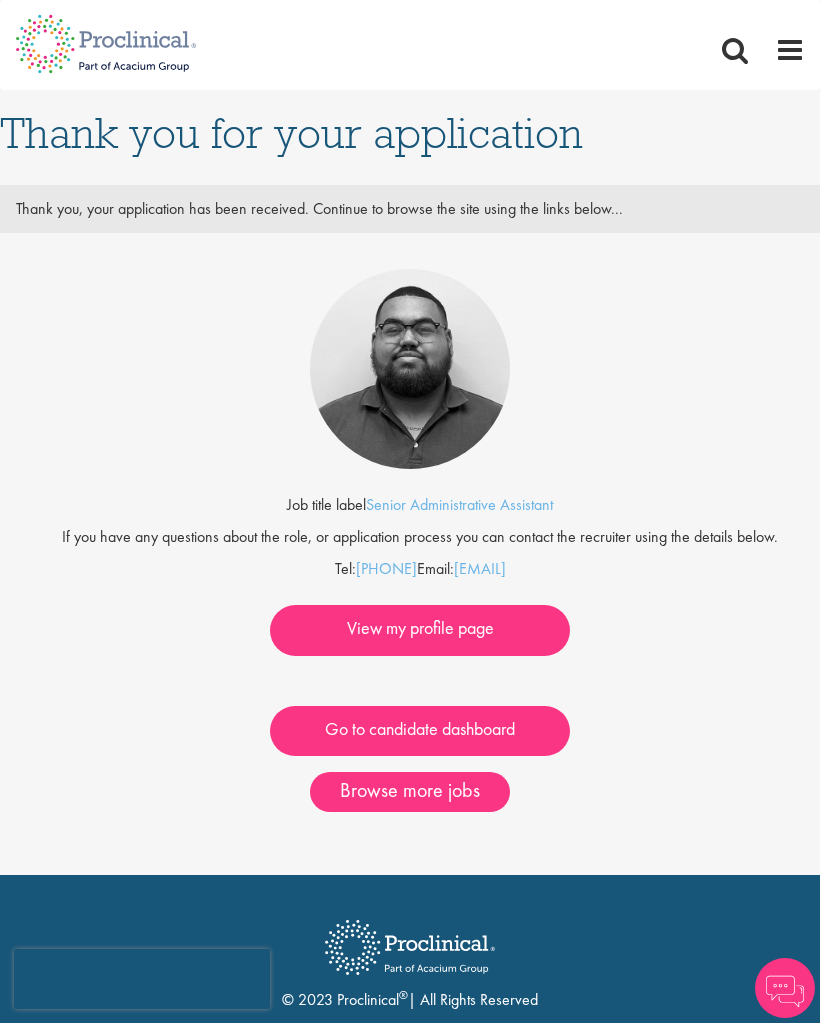 scroll, scrollTop: 0, scrollLeft: 0, axis: both 